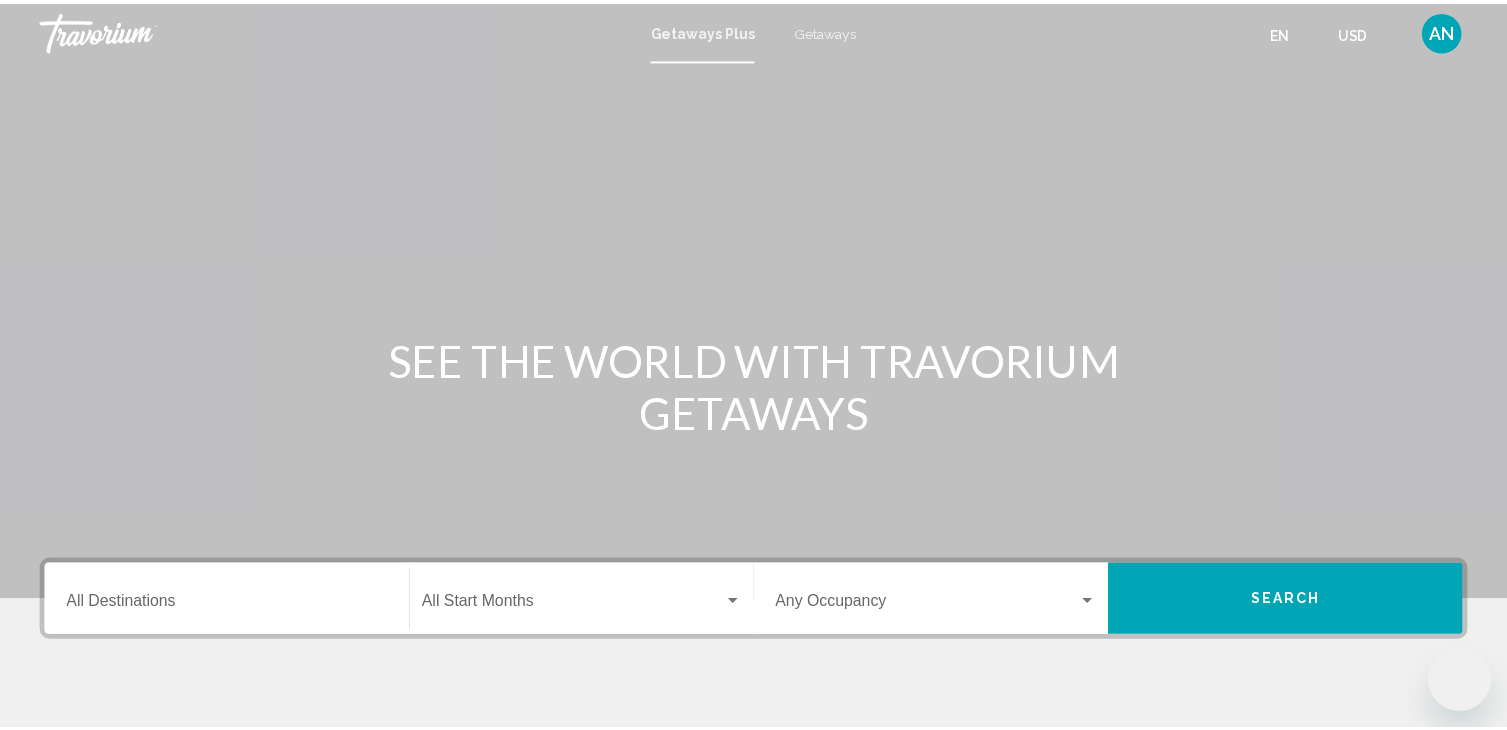 scroll, scrollTop: 0, scrollLeft: 0, axis: both 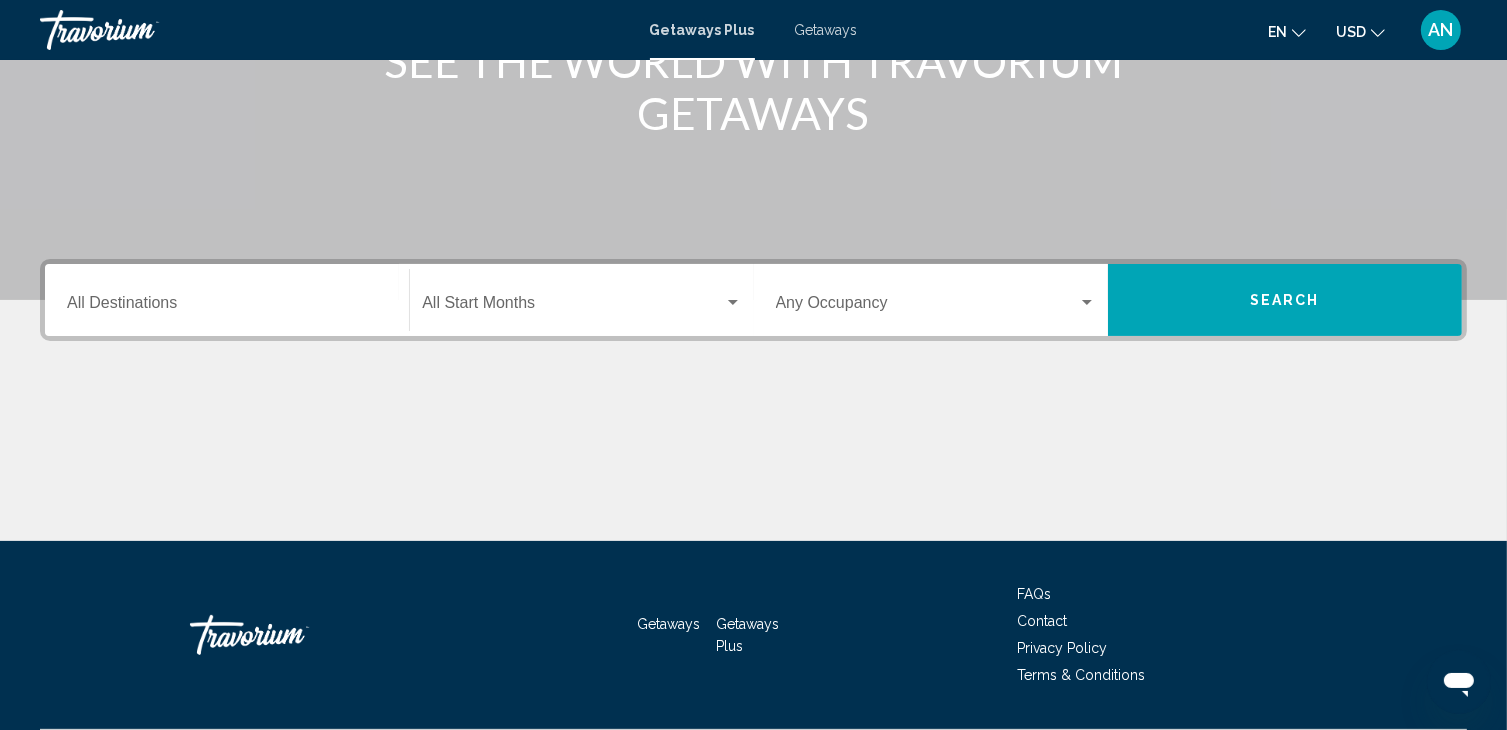 click on "Search" at bounding box center (1285, 301) 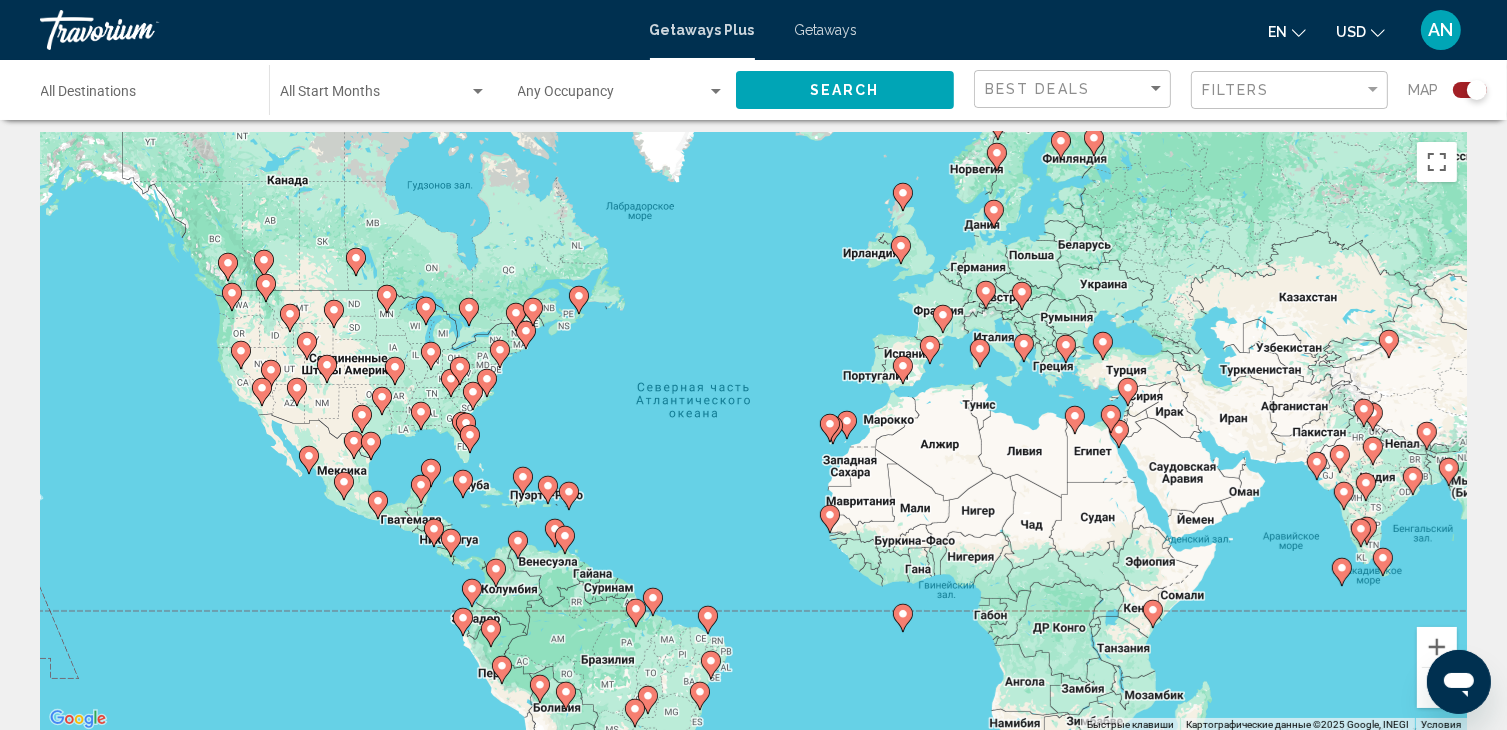 scroll, scrollTop: 0, scrollLeft: 0, axis: both 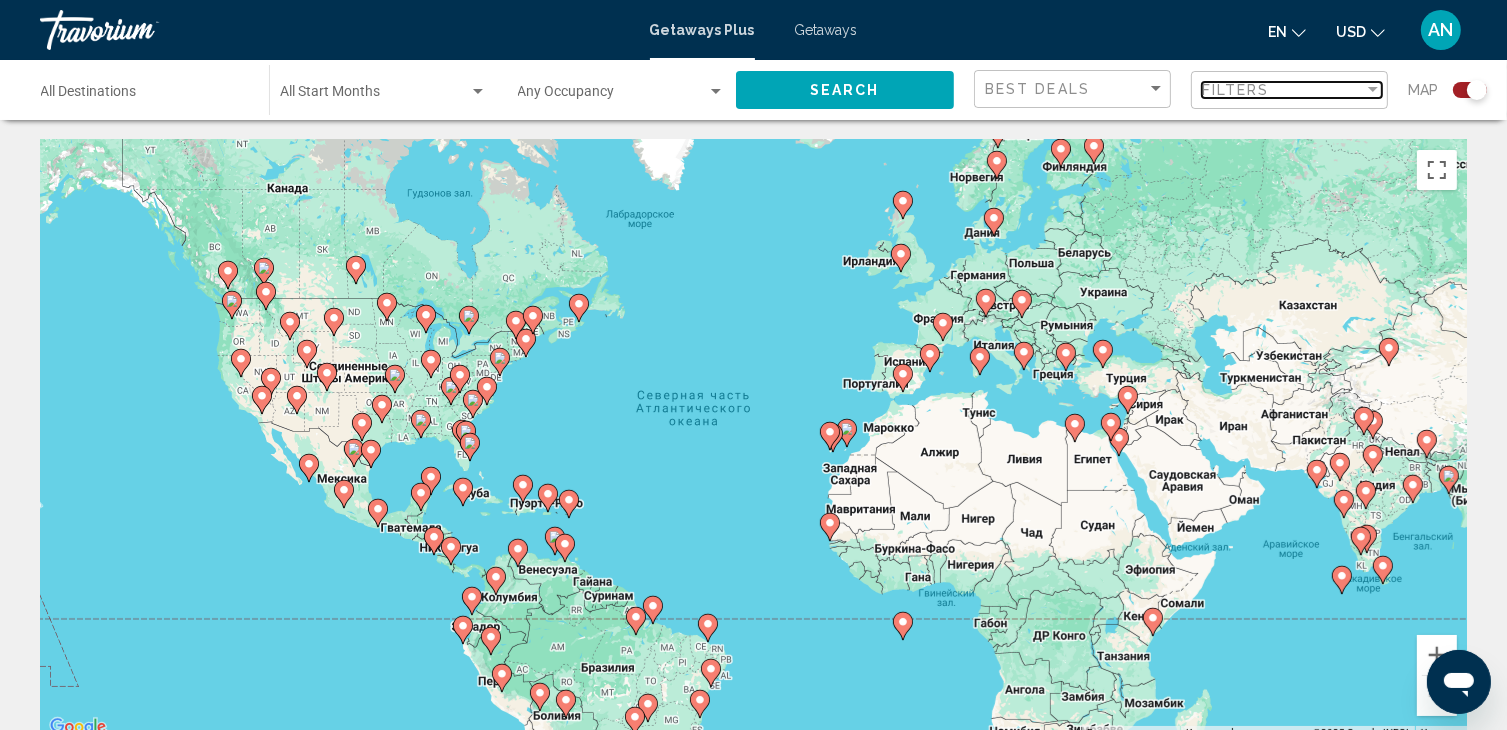 click on "Filters" at bounding box center (1283, 90) 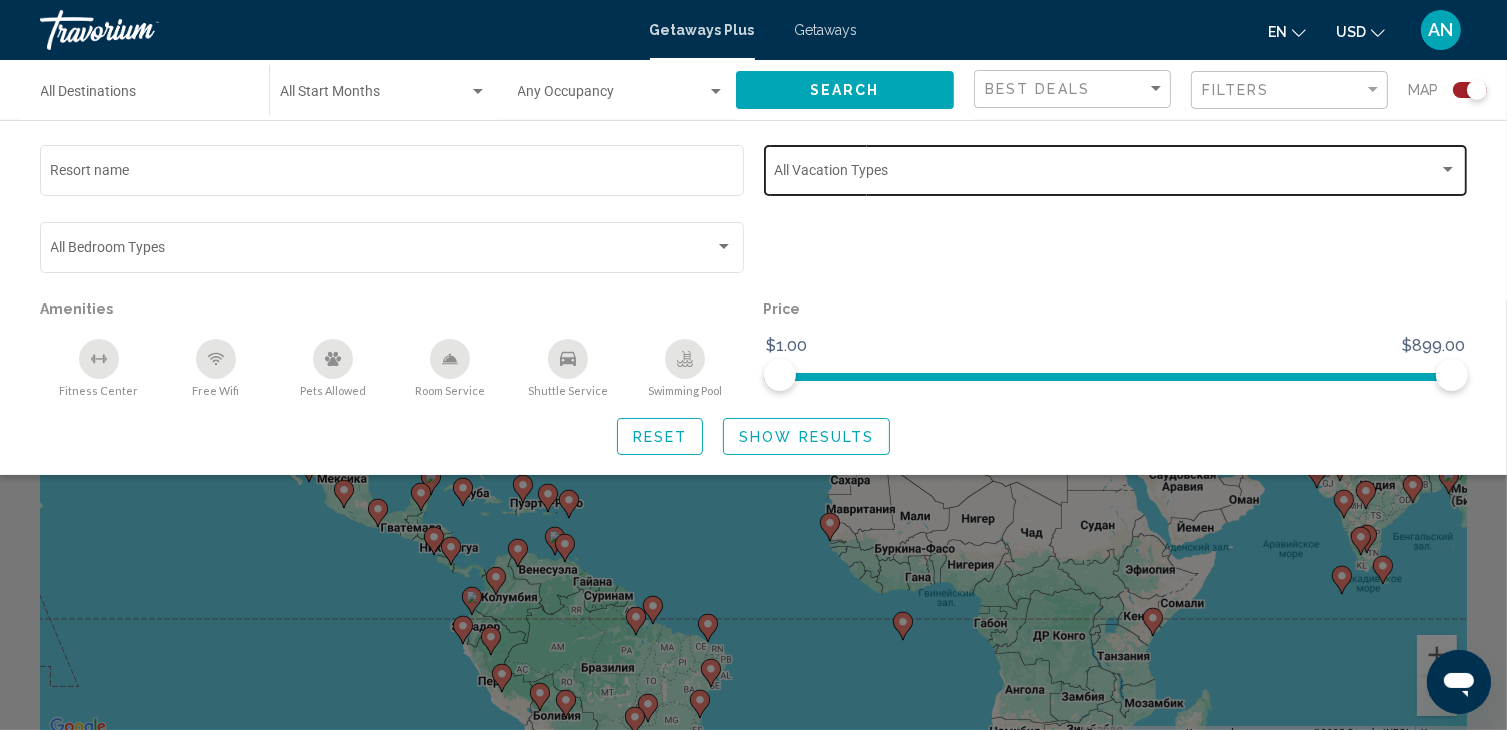 click at bounding box center [1106, 174] 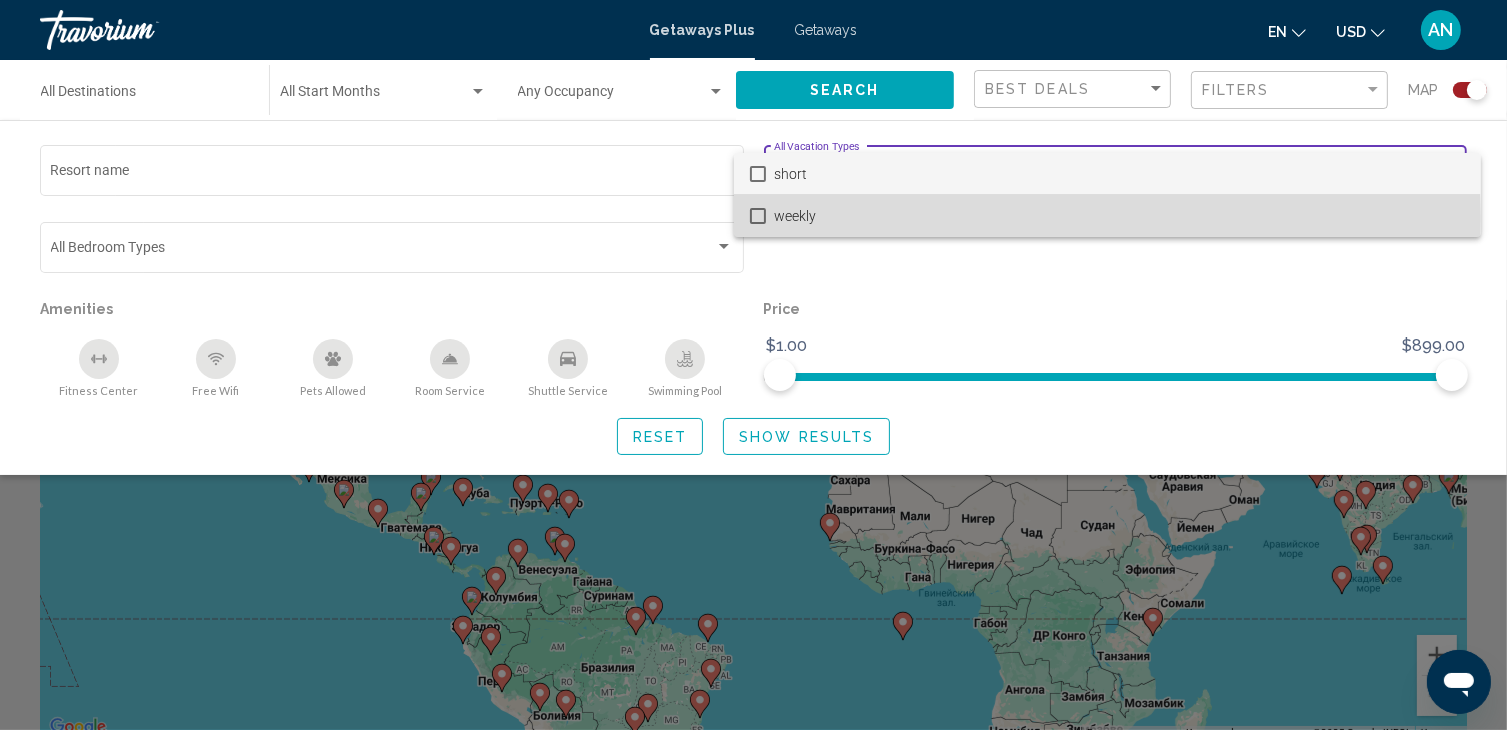 click at bounding box center (758, 216) 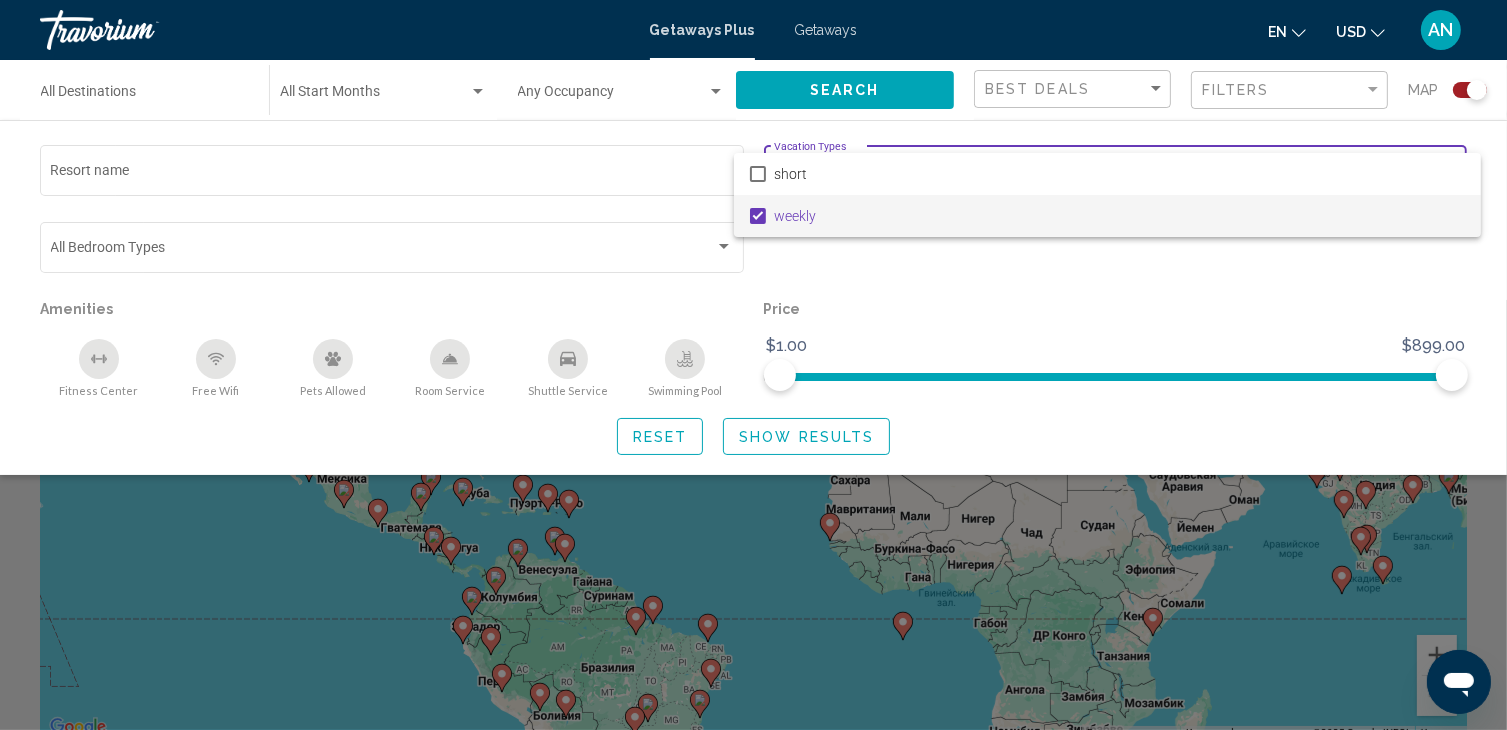 click at bounding box center [753, 365] 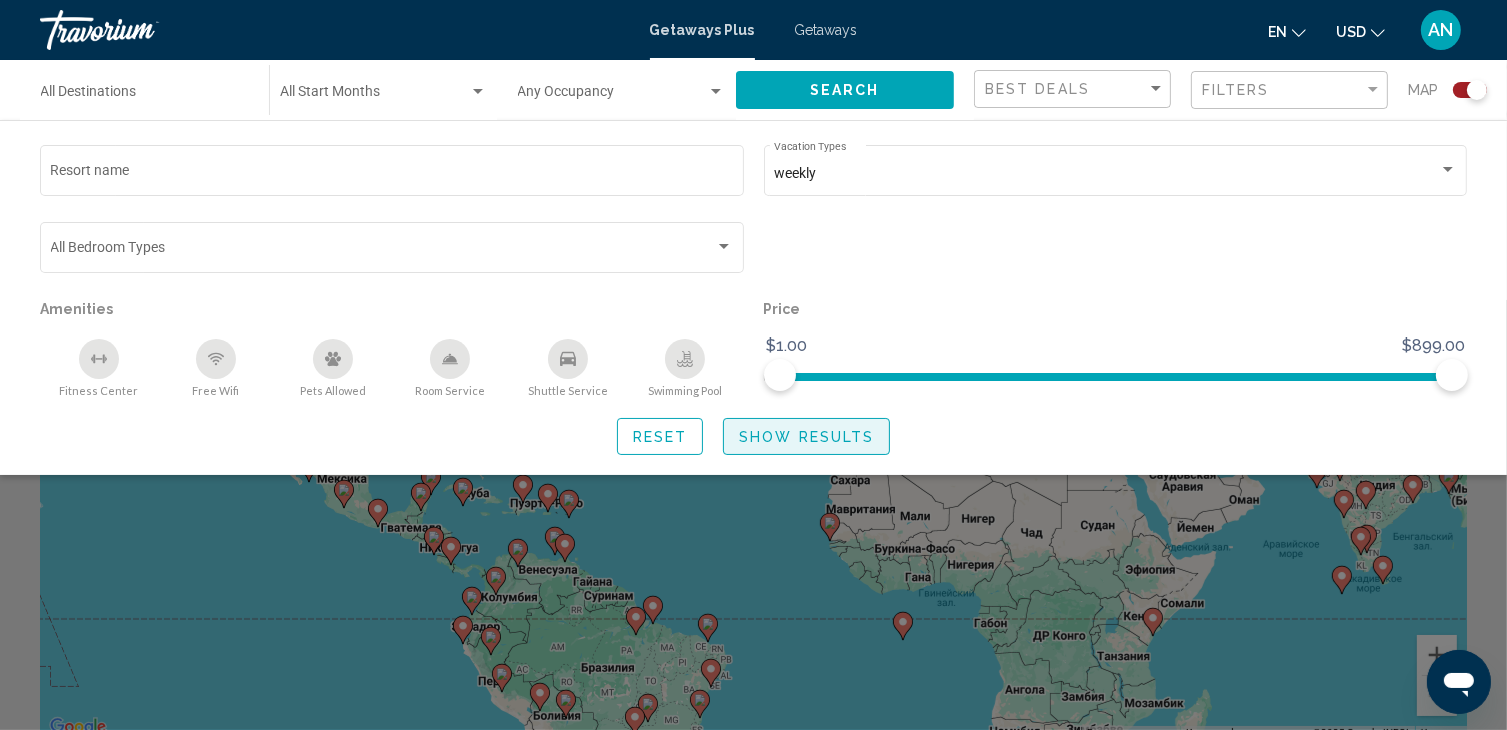 click on "Show Results" 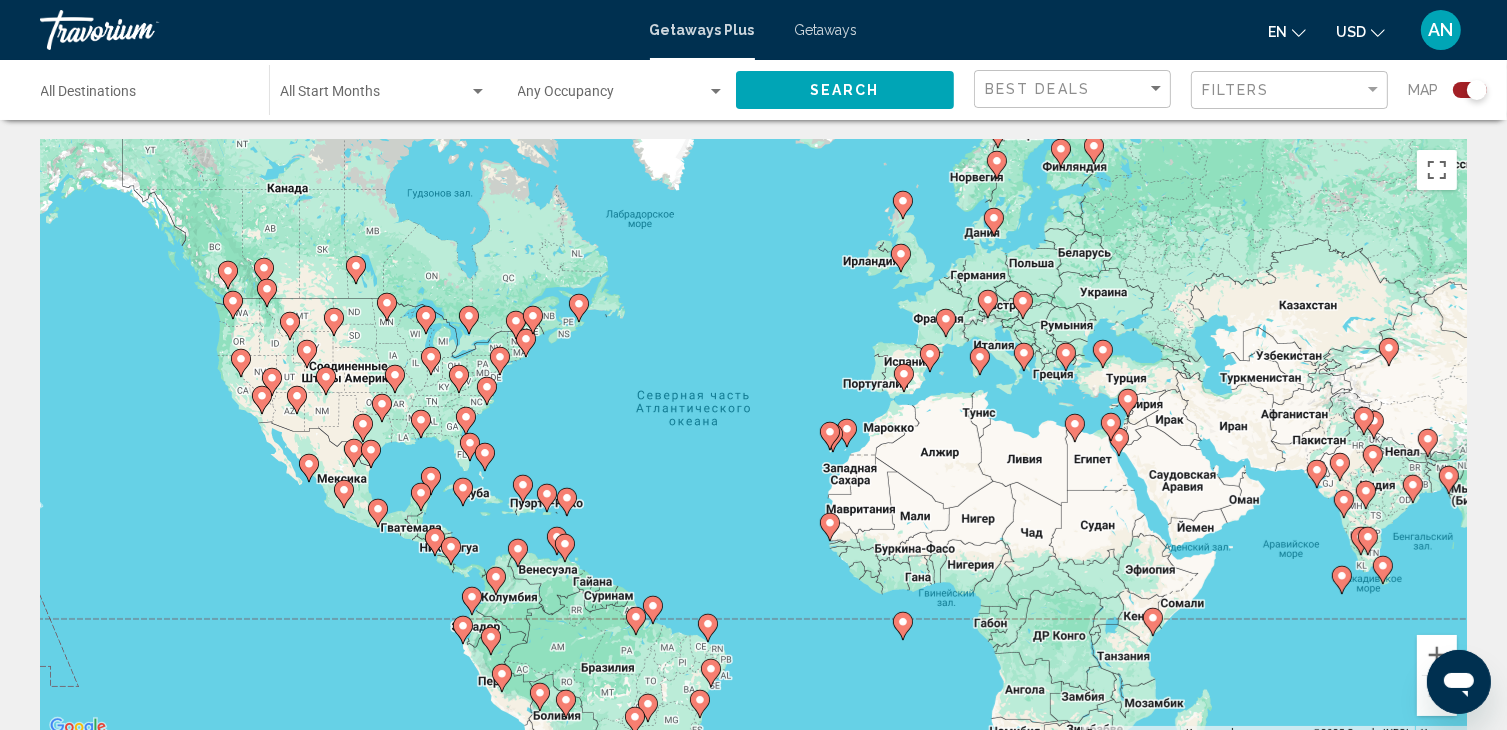 scroll, scrollTop: 100, scrollLeft: 0, axis: vertical 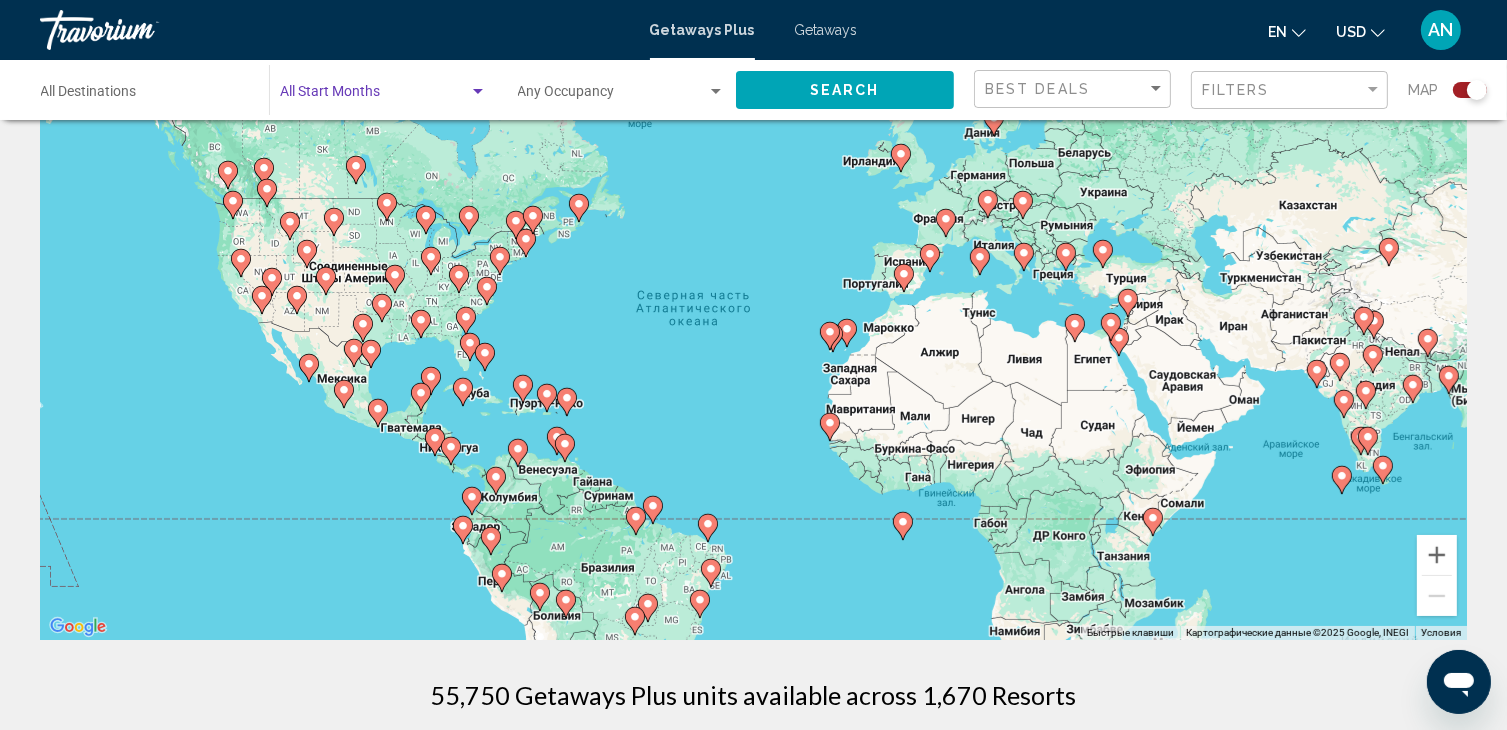 click at bounding box center [374, 96] 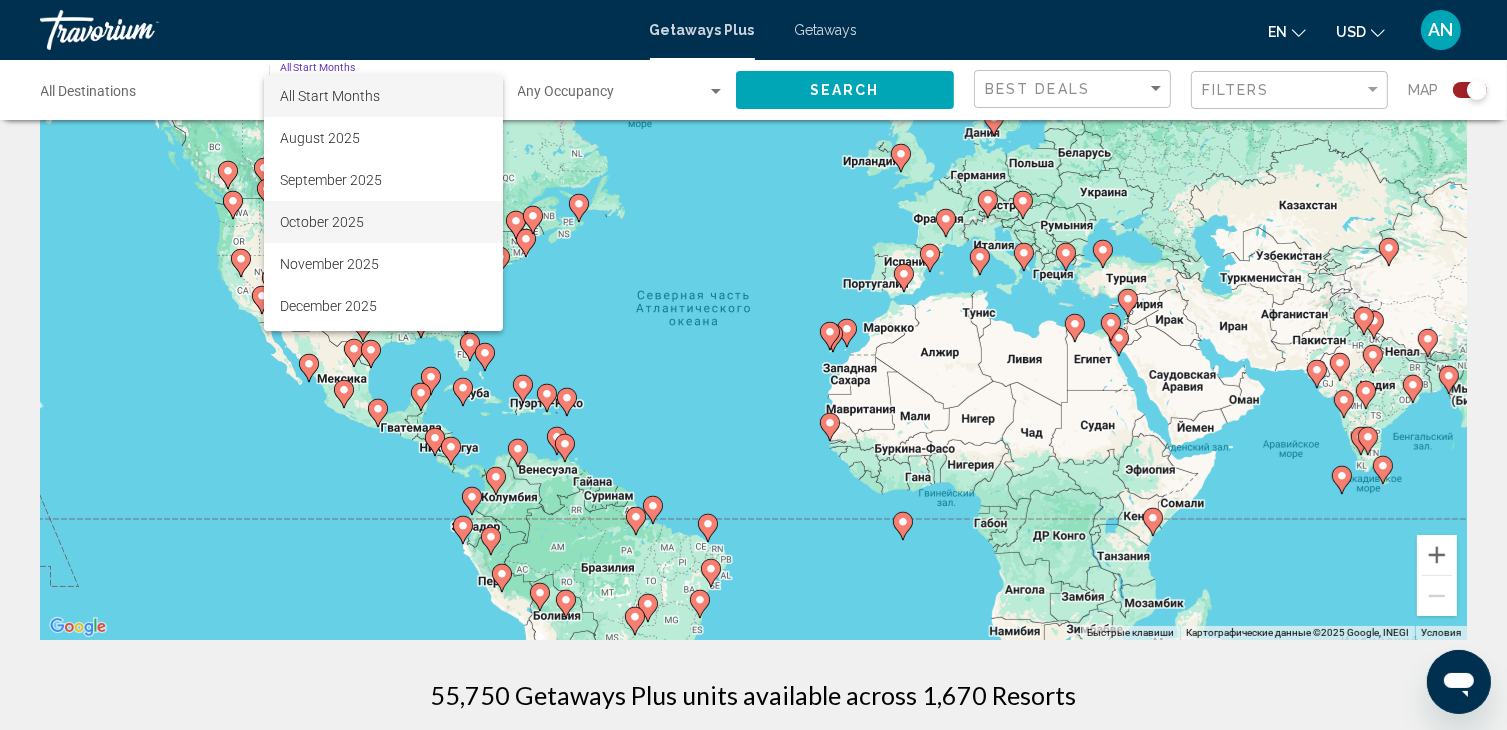 click on "October 2025" at bounding box center [383, 222] 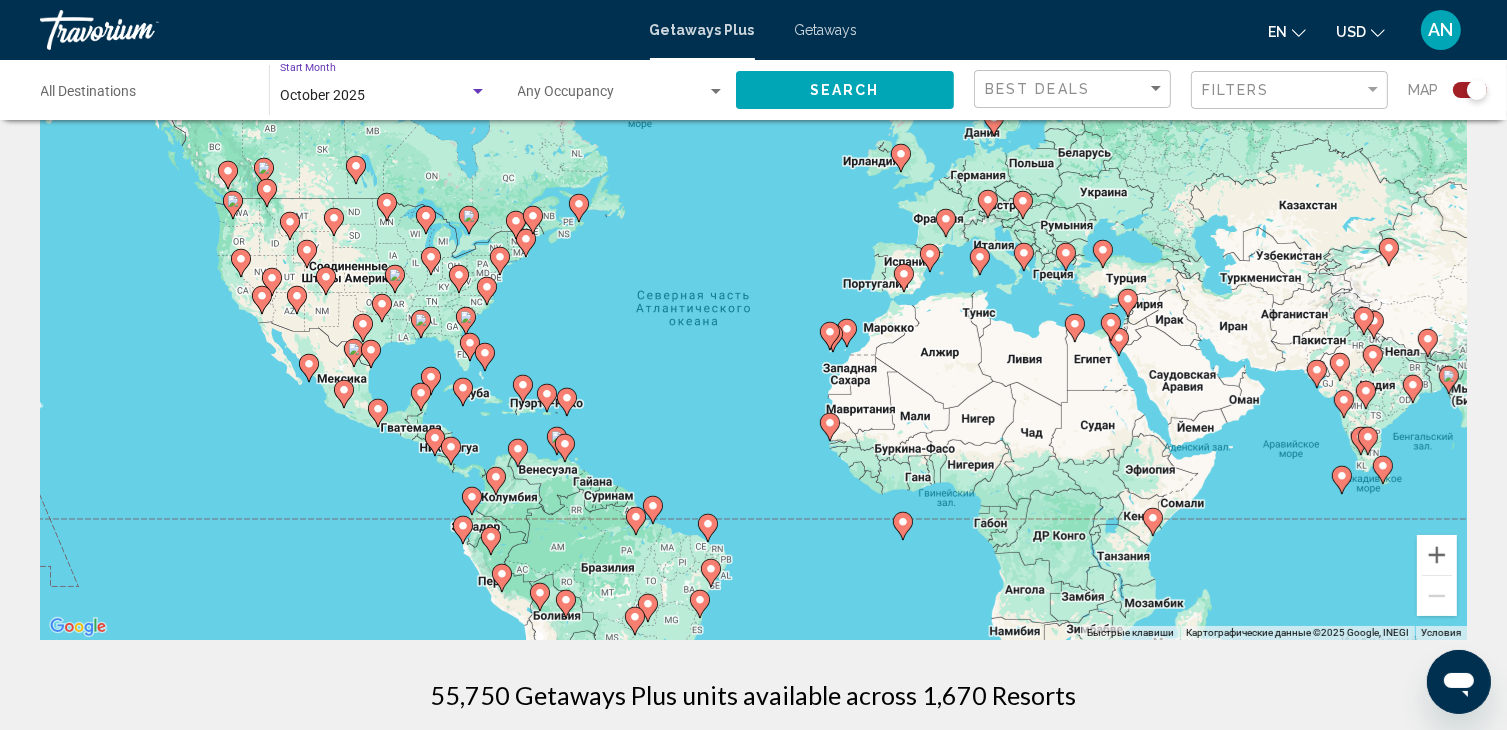 click on "Search" 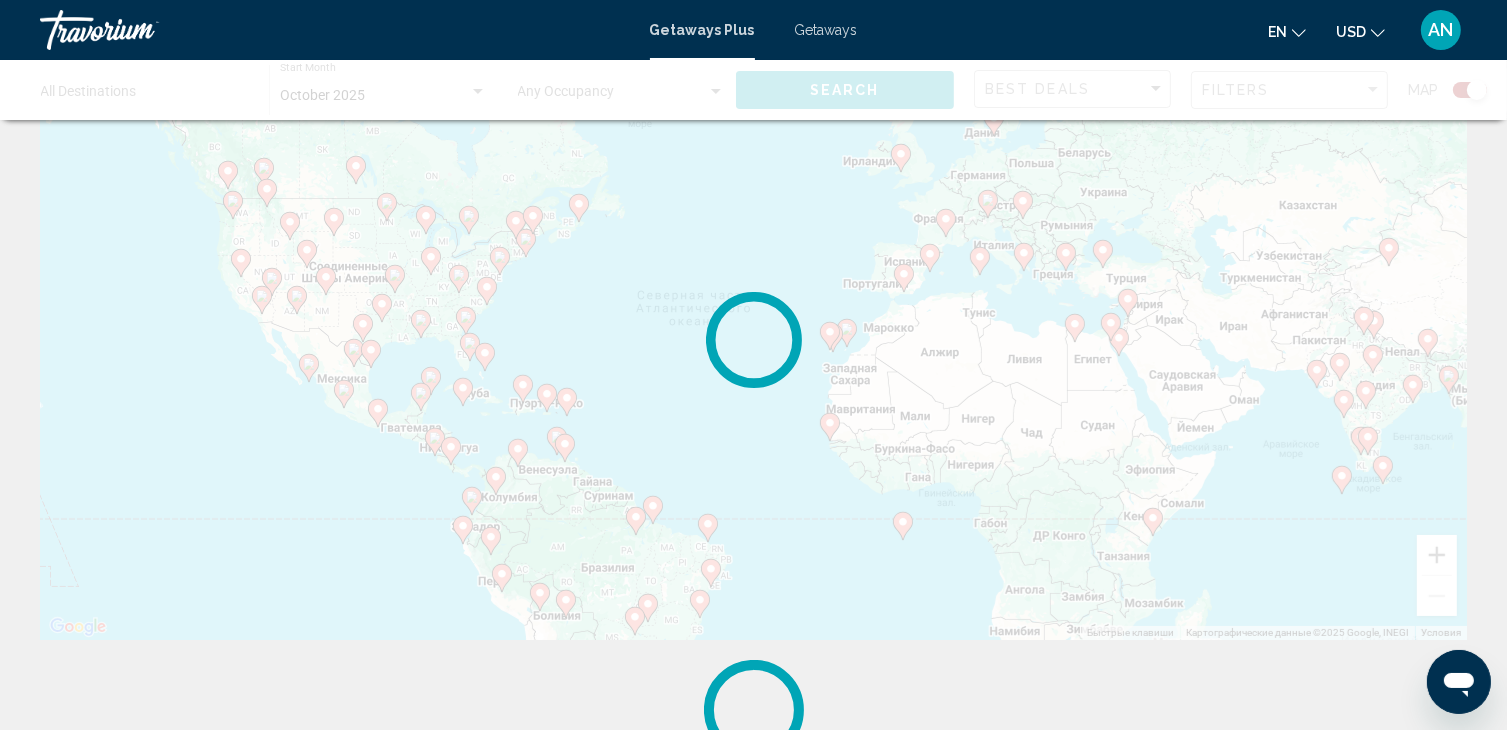 scroll, scrollTop: 0, scrollLeft: 0, axis: both 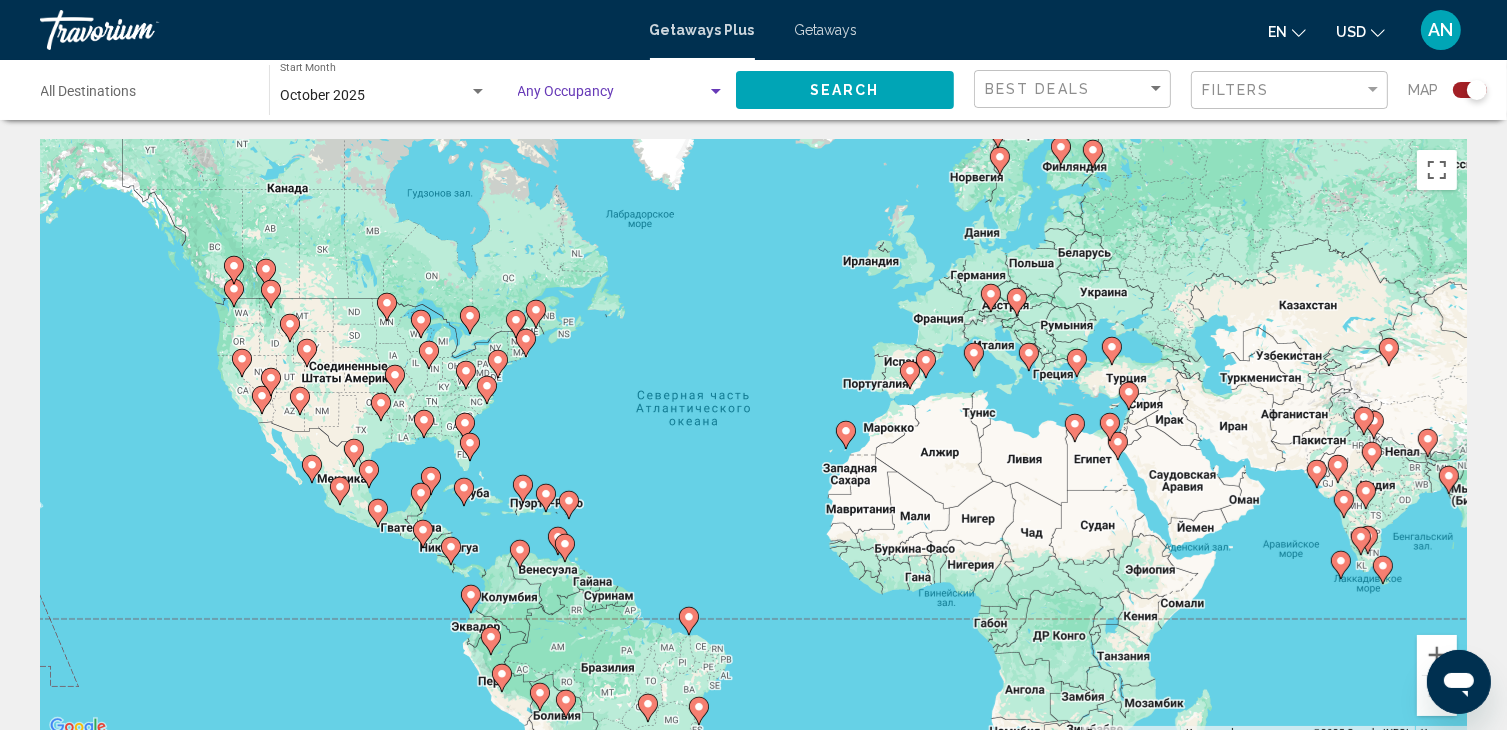click at bounding box center (613, 96) 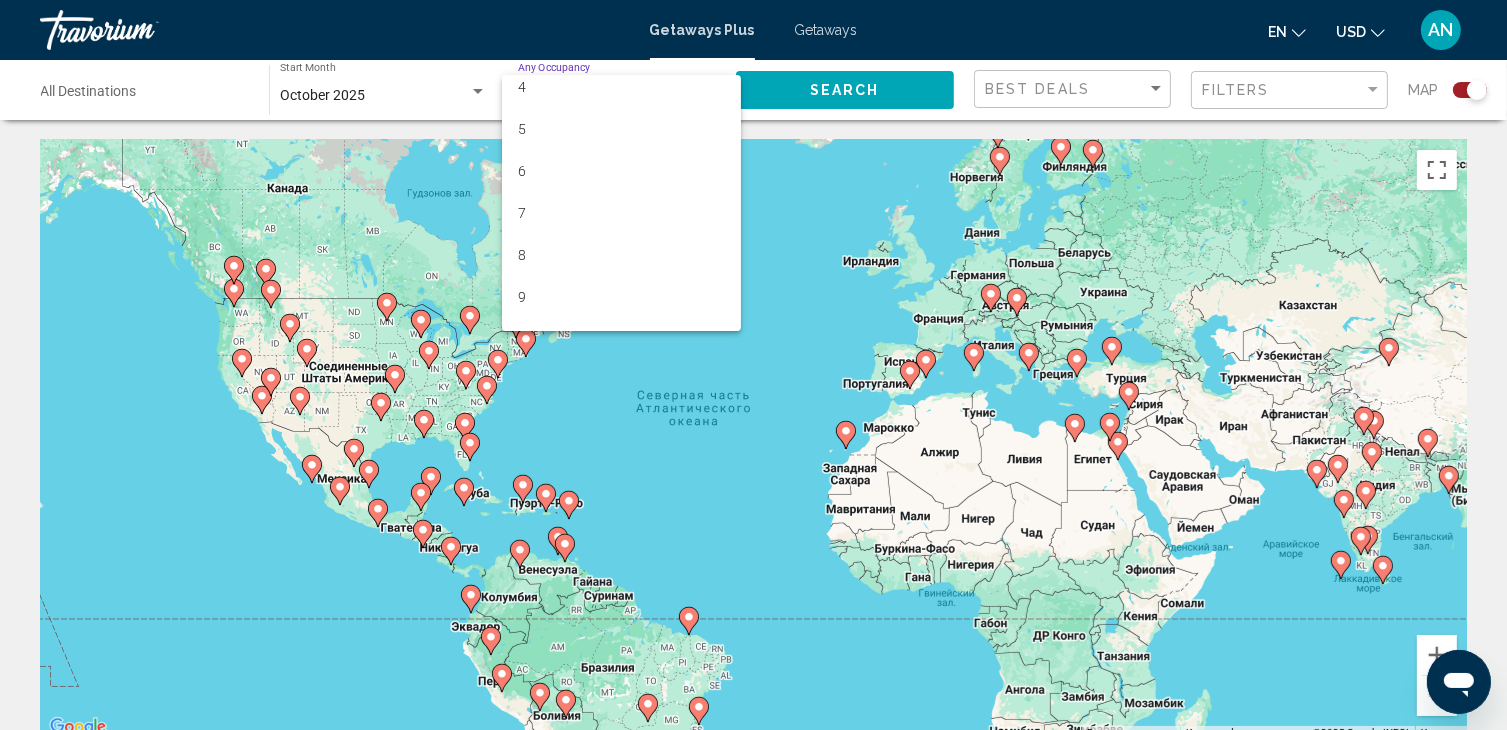 scroll, scrollTop: 248, scrollLeft: 0, axis: vertical 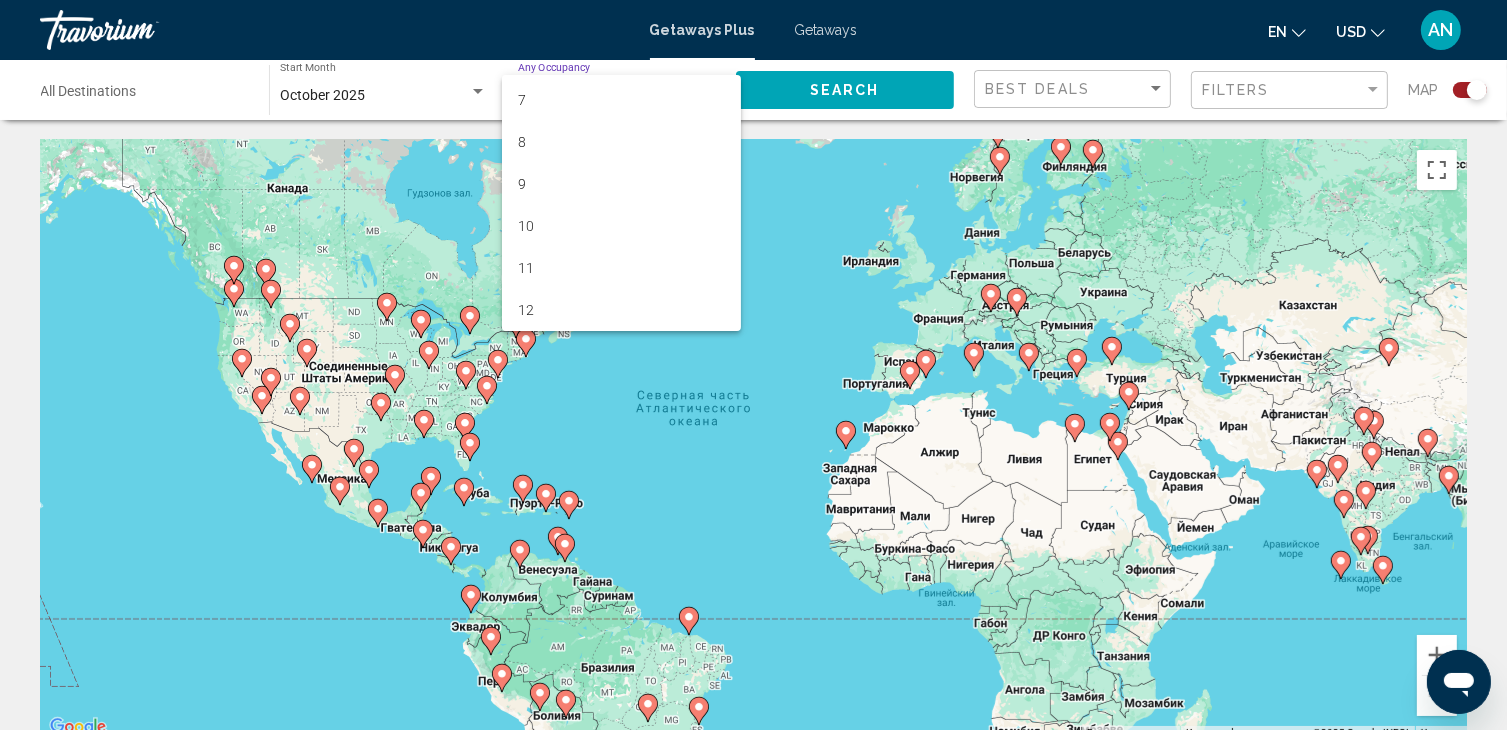 click at bounding box center [753, 365] 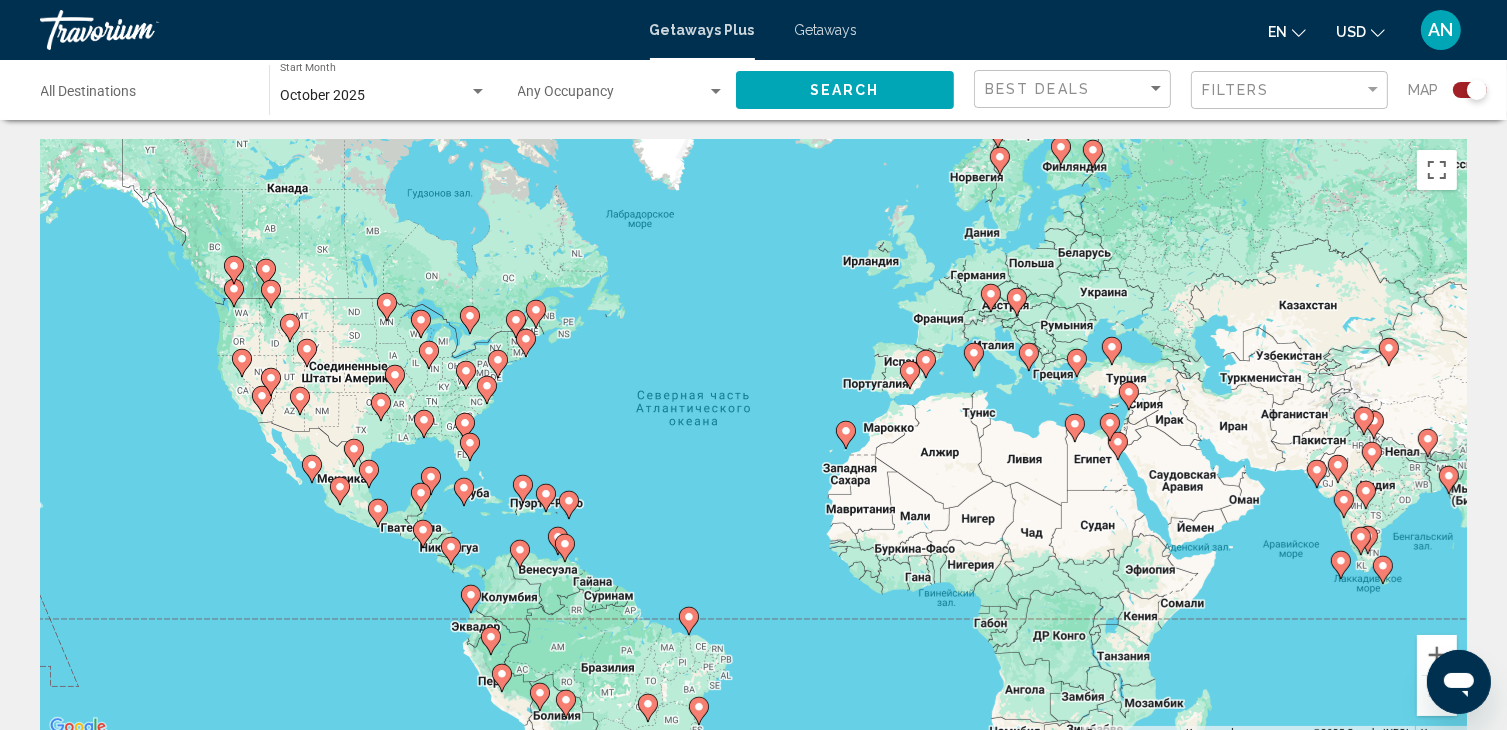 click 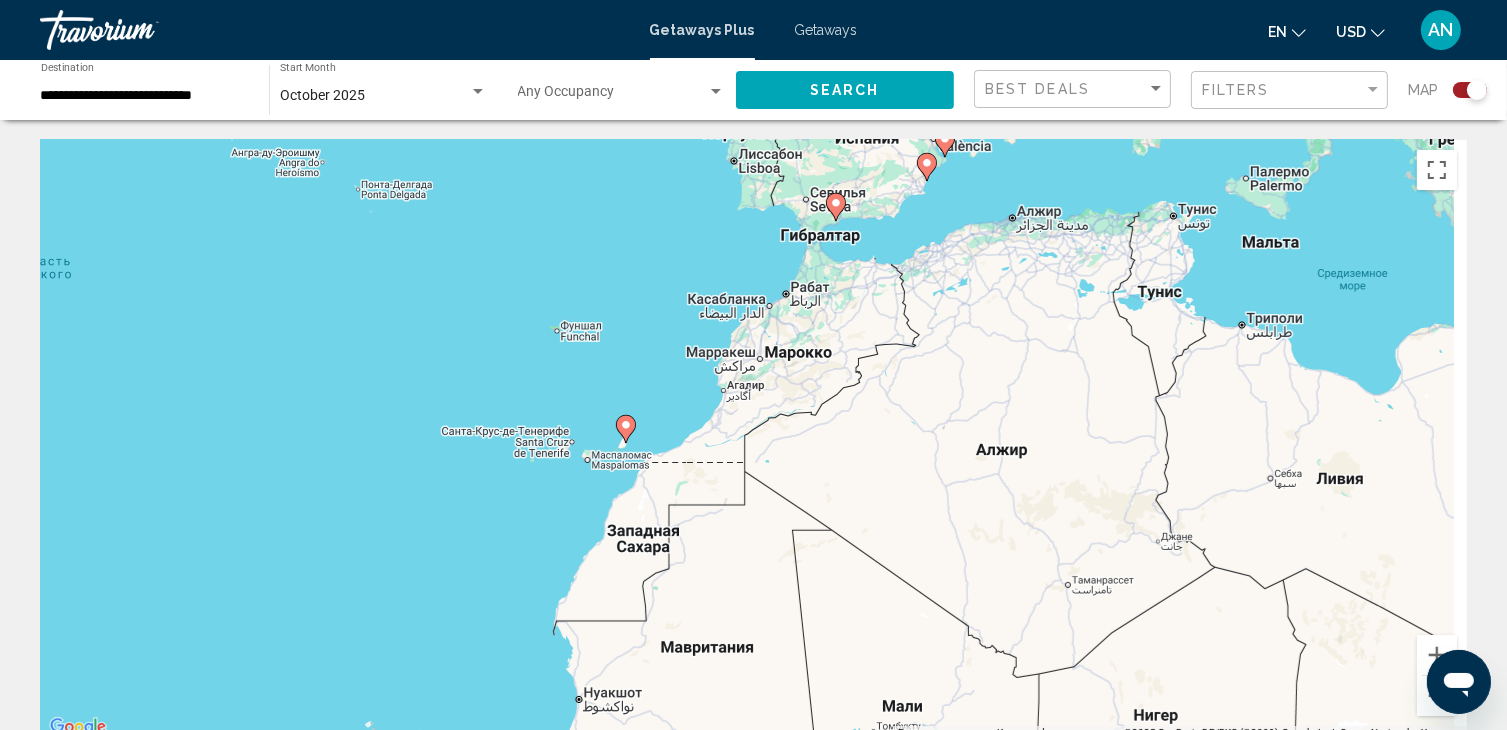 drag, startPoint x: 1284, startPoint y: 609, endPoint x: 1150, endPoint y: 614, distance: 134.09325 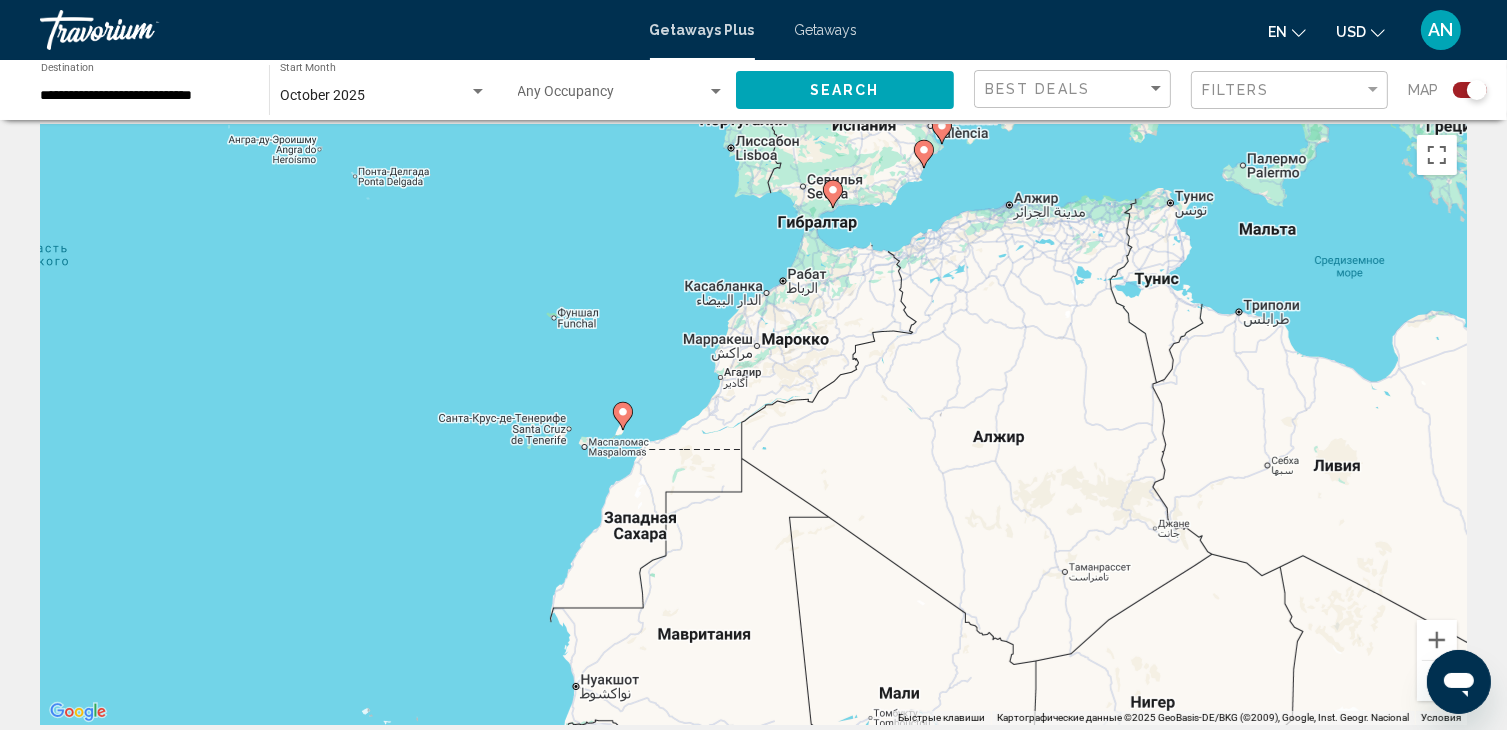 scroll, scrollTop: 0, scrollLeft: 0, axis: both 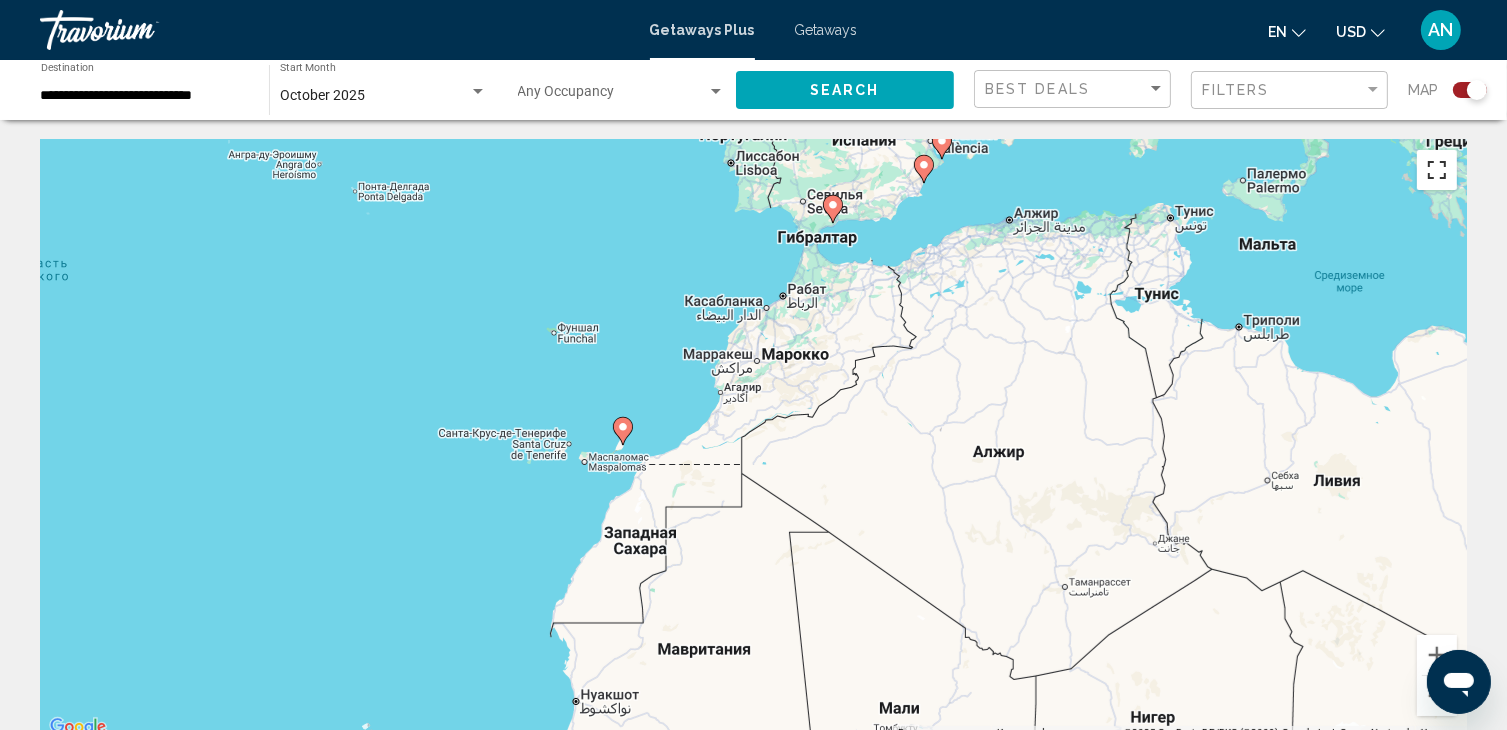 click at bounding box center (1437, 170) 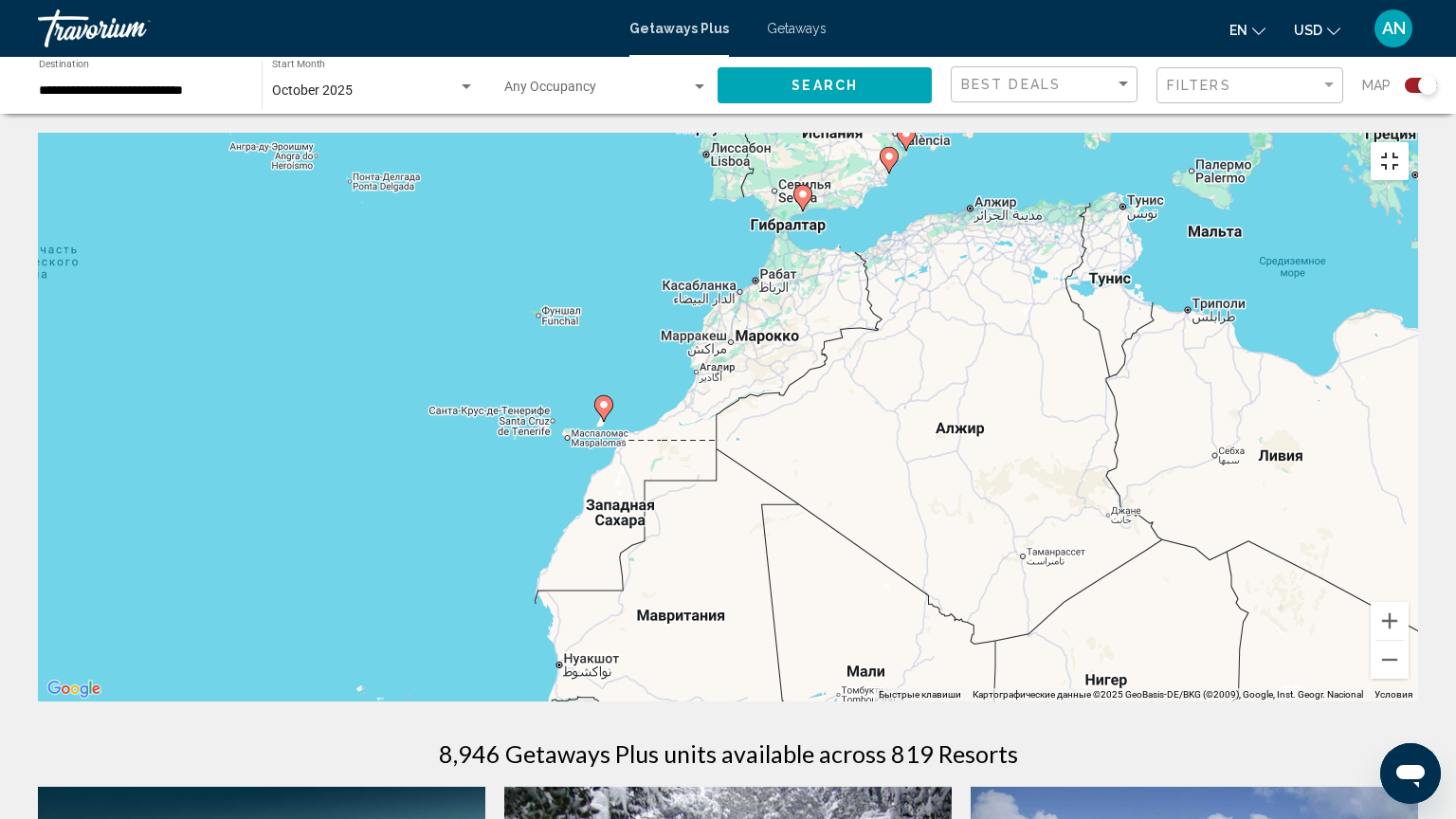 click at bounding box center [1390, 161] 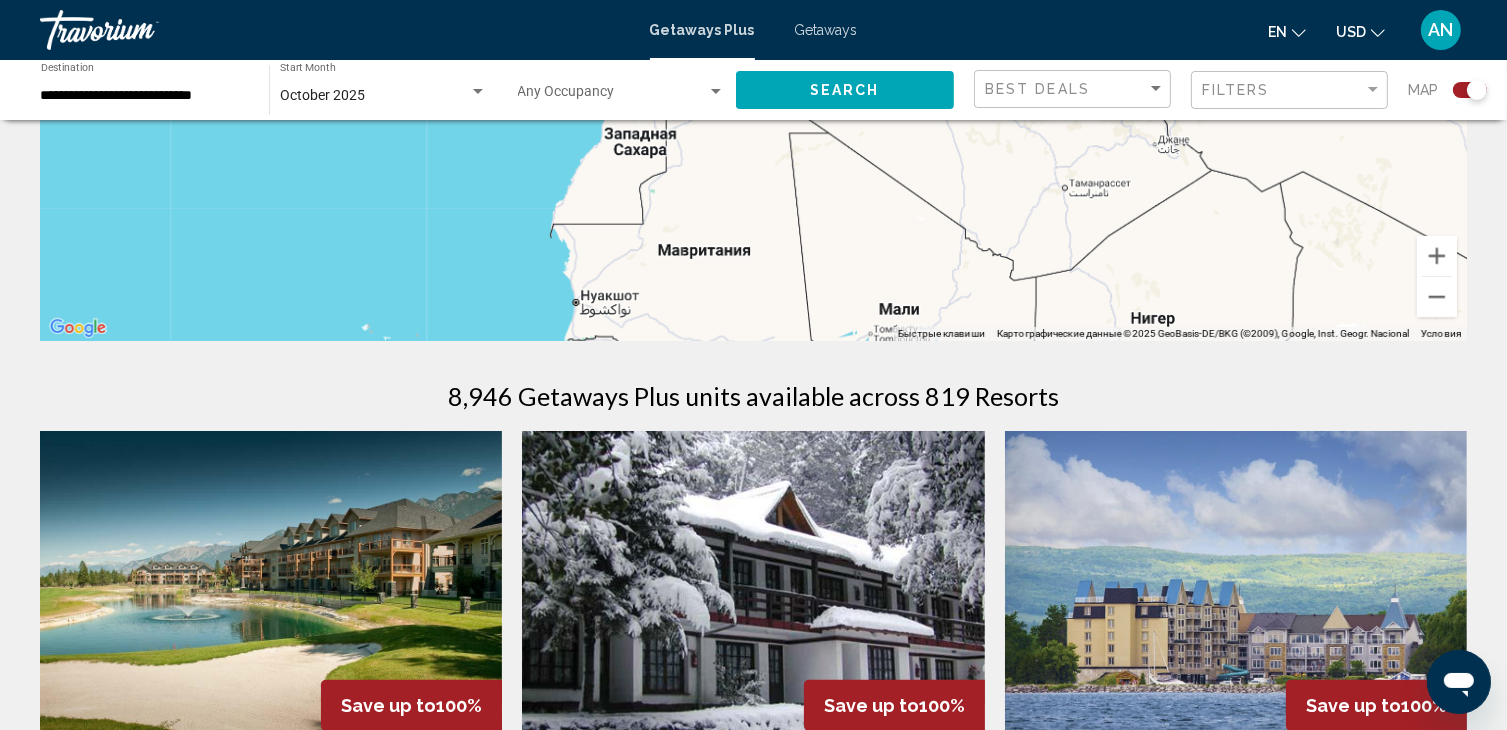 scroll, scrollTop: 400, scrollLeft: 0, axis: vertical 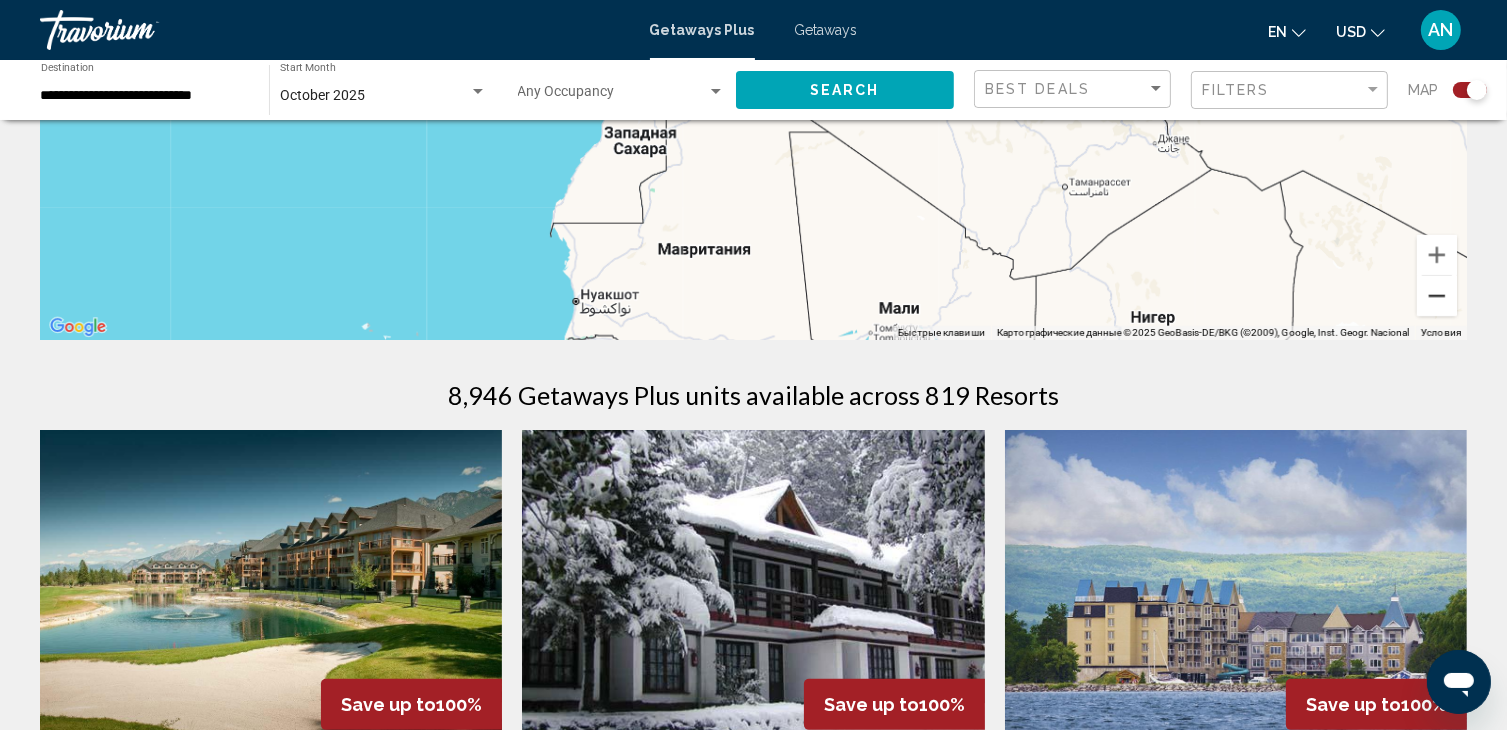 click at bounding box center (1437, 296) 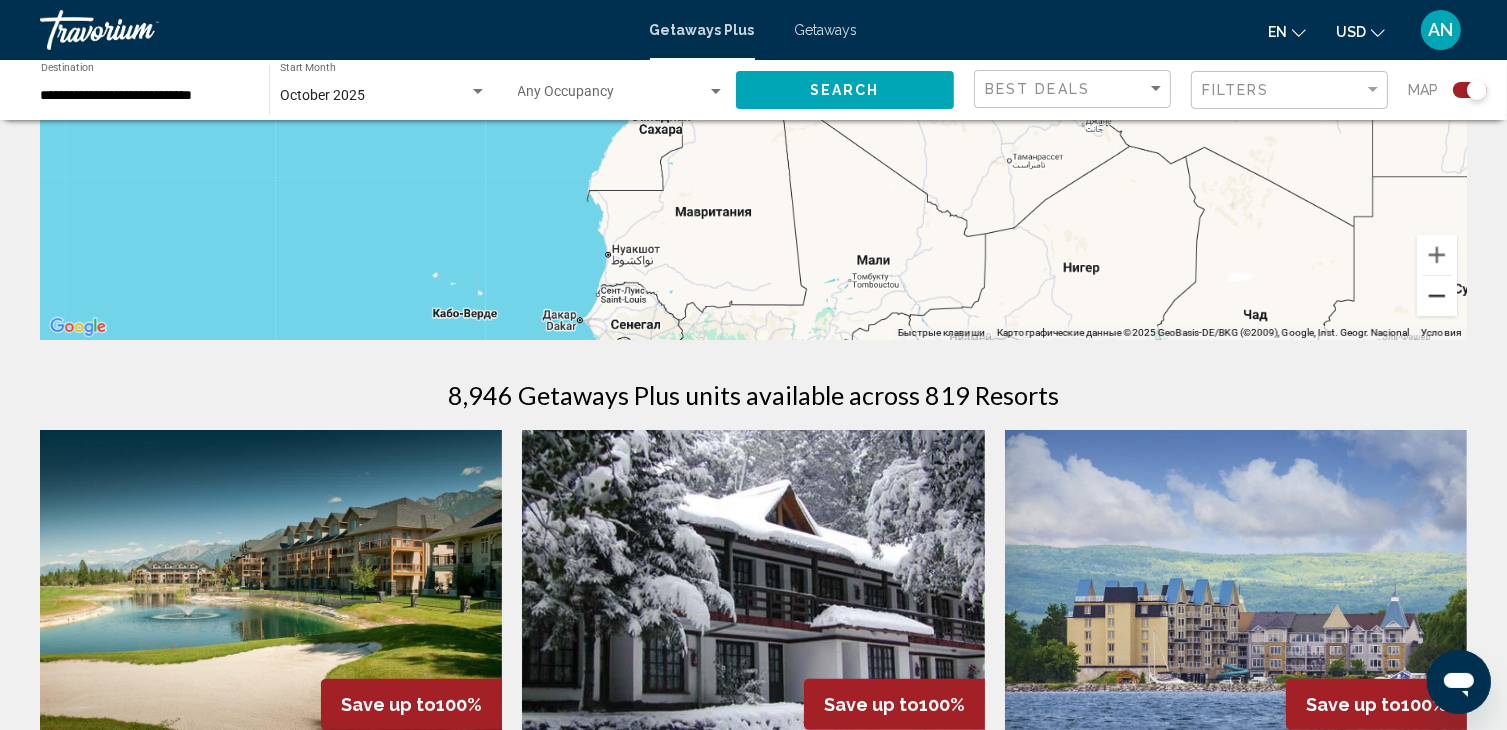 click at bounding box center (1437, 296) 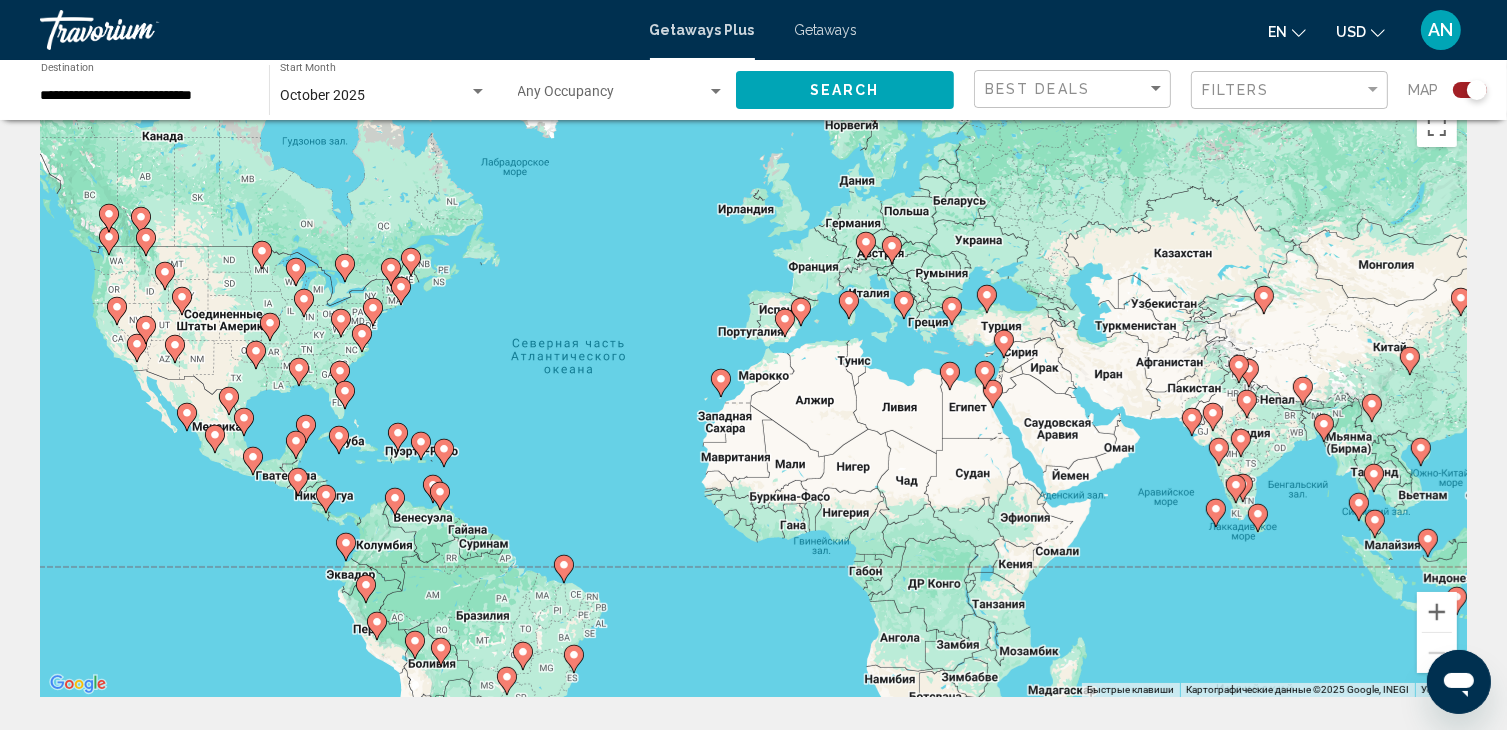 scroll, scrollTop: 0, scrollLeft: 0, axis: both 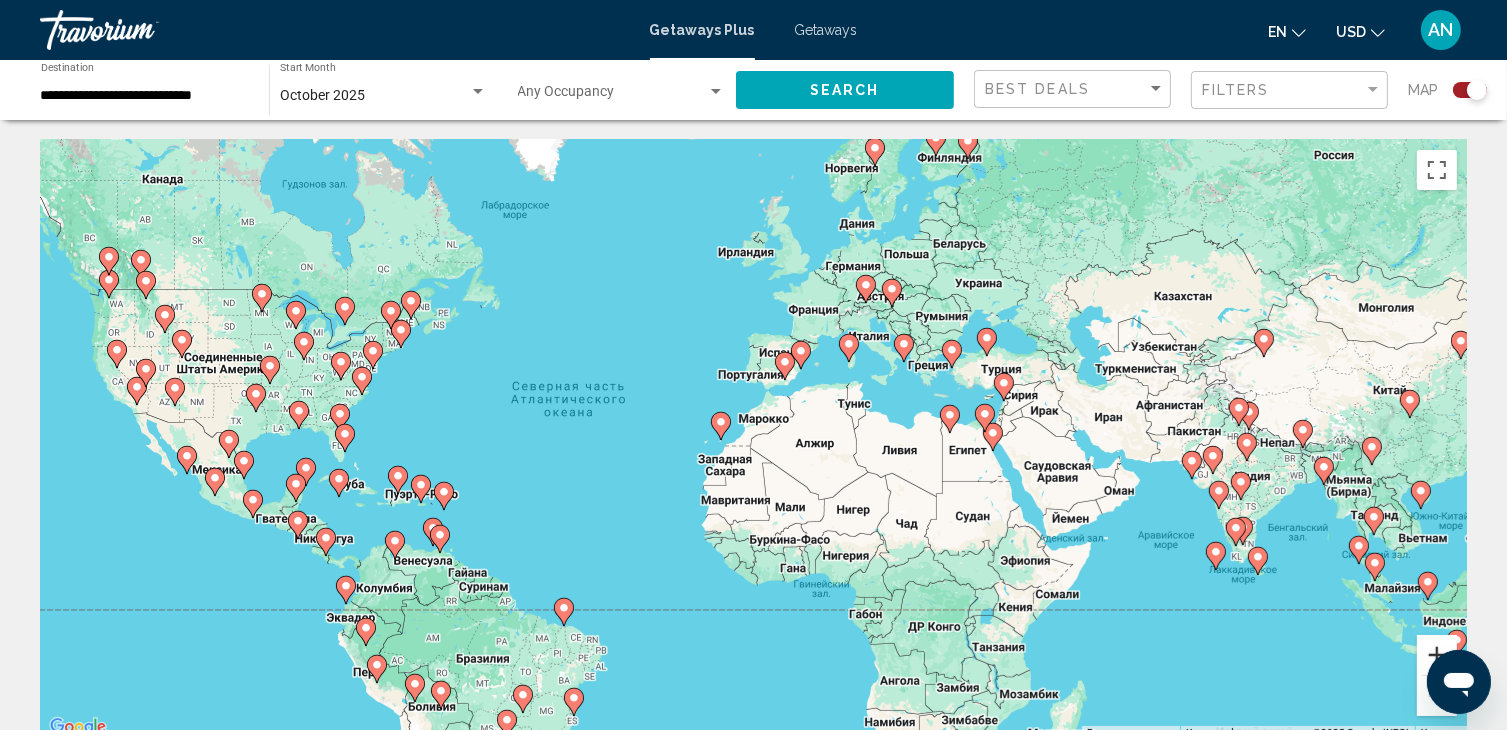 click at bounding box center (1437, 655) 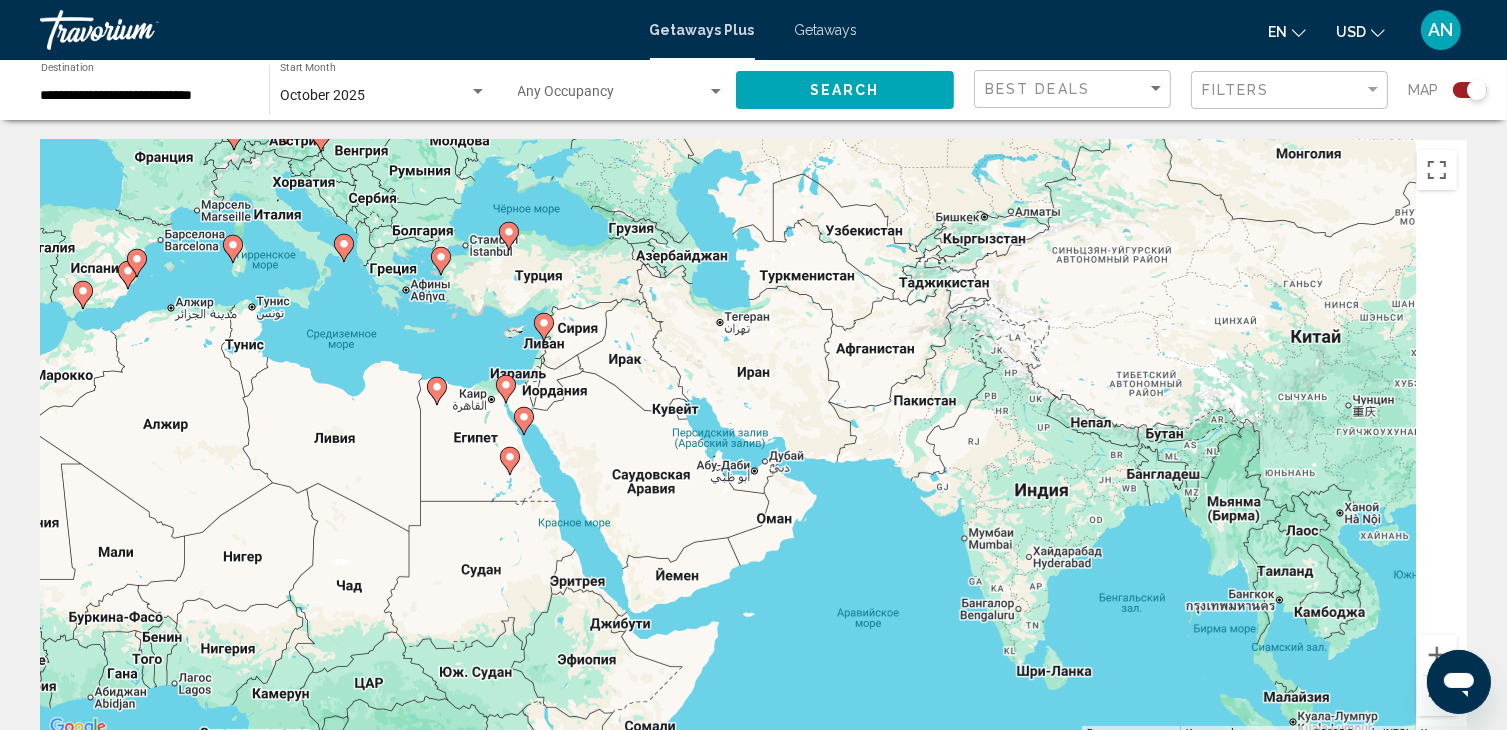 drag, startPoint x: 1366, startPoint y: 569, endPoint x: 646, endPoint y: 547, distance: 720.33606 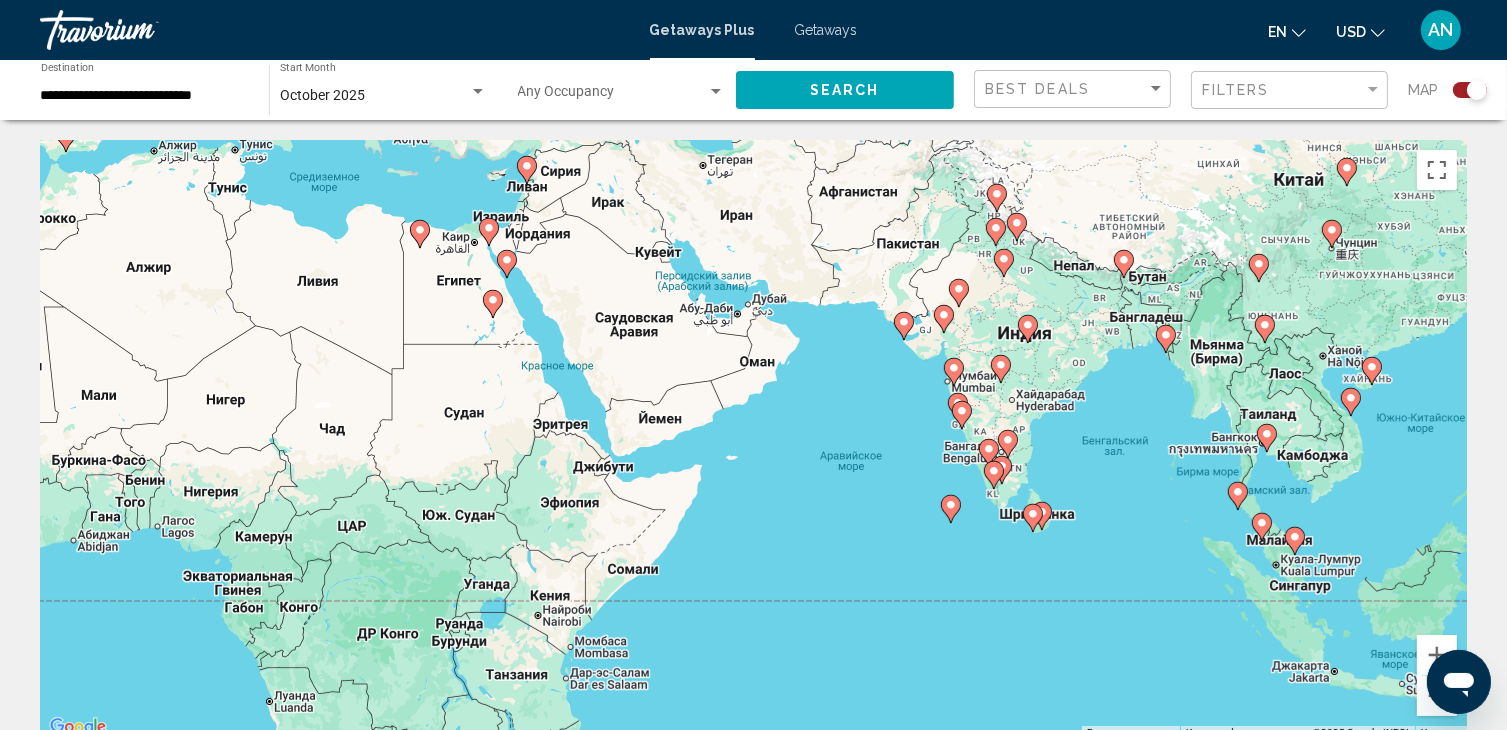 drag, startPoint x: 1452, startPoint y: 599, endPoint x: 1443, endPoint y: 440, distance: 159.25452 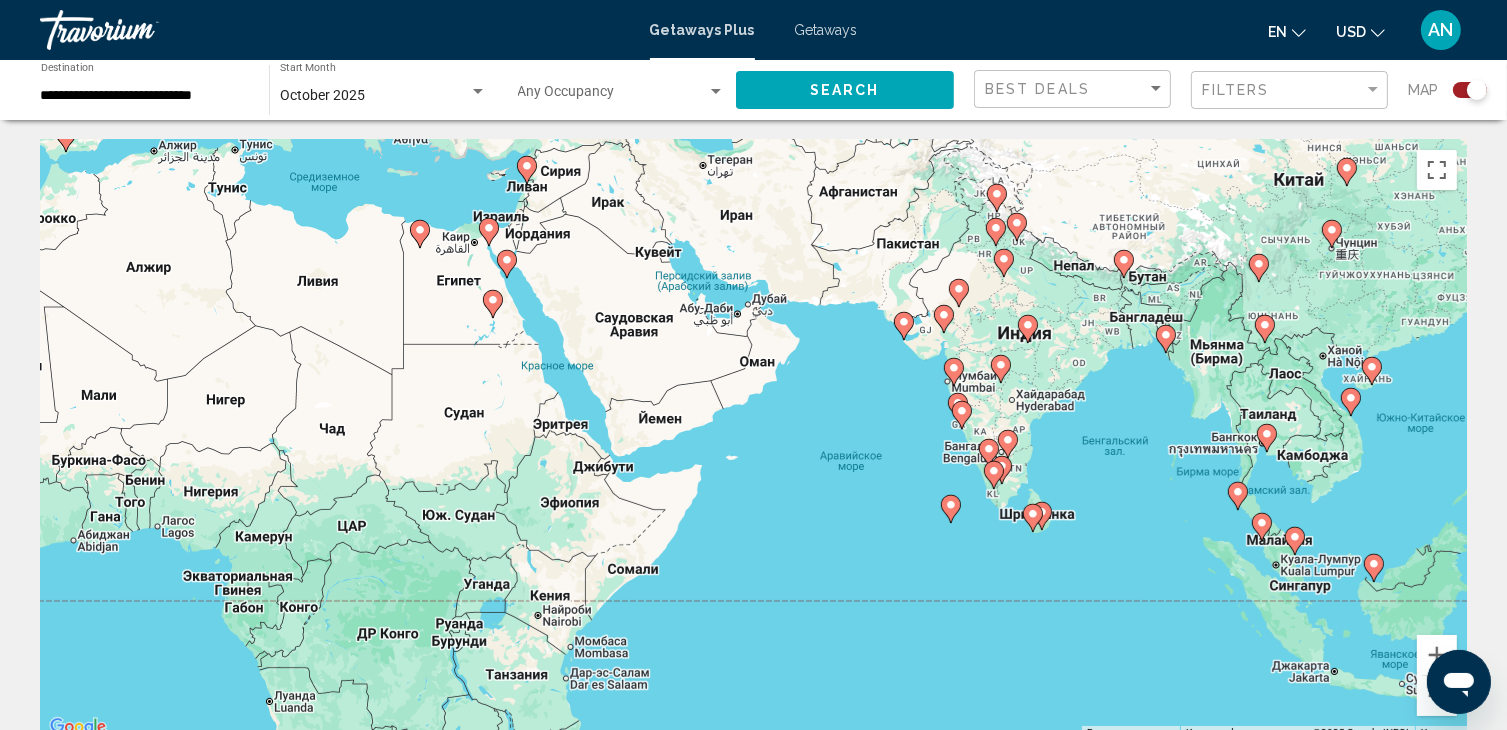 click 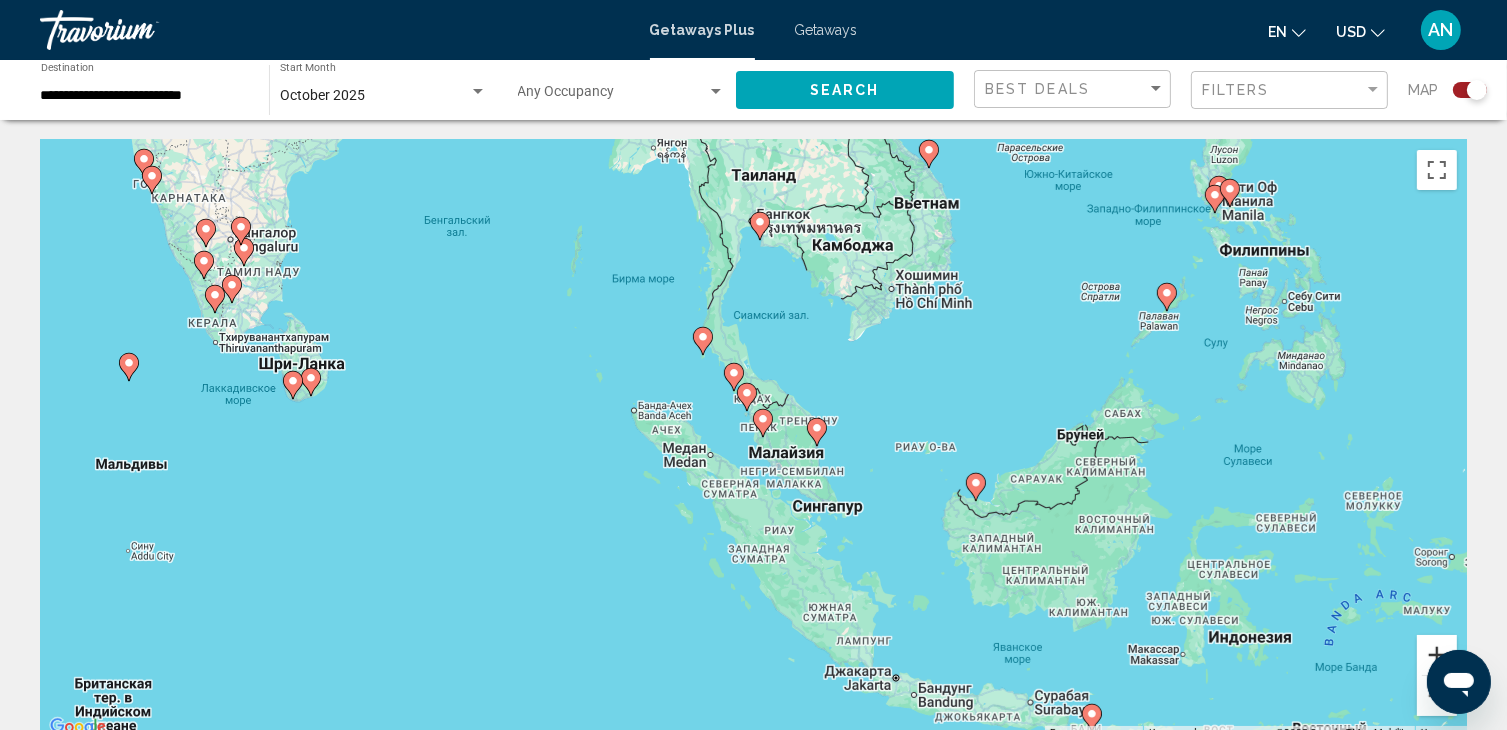 click at bounding box center (1437, 655) 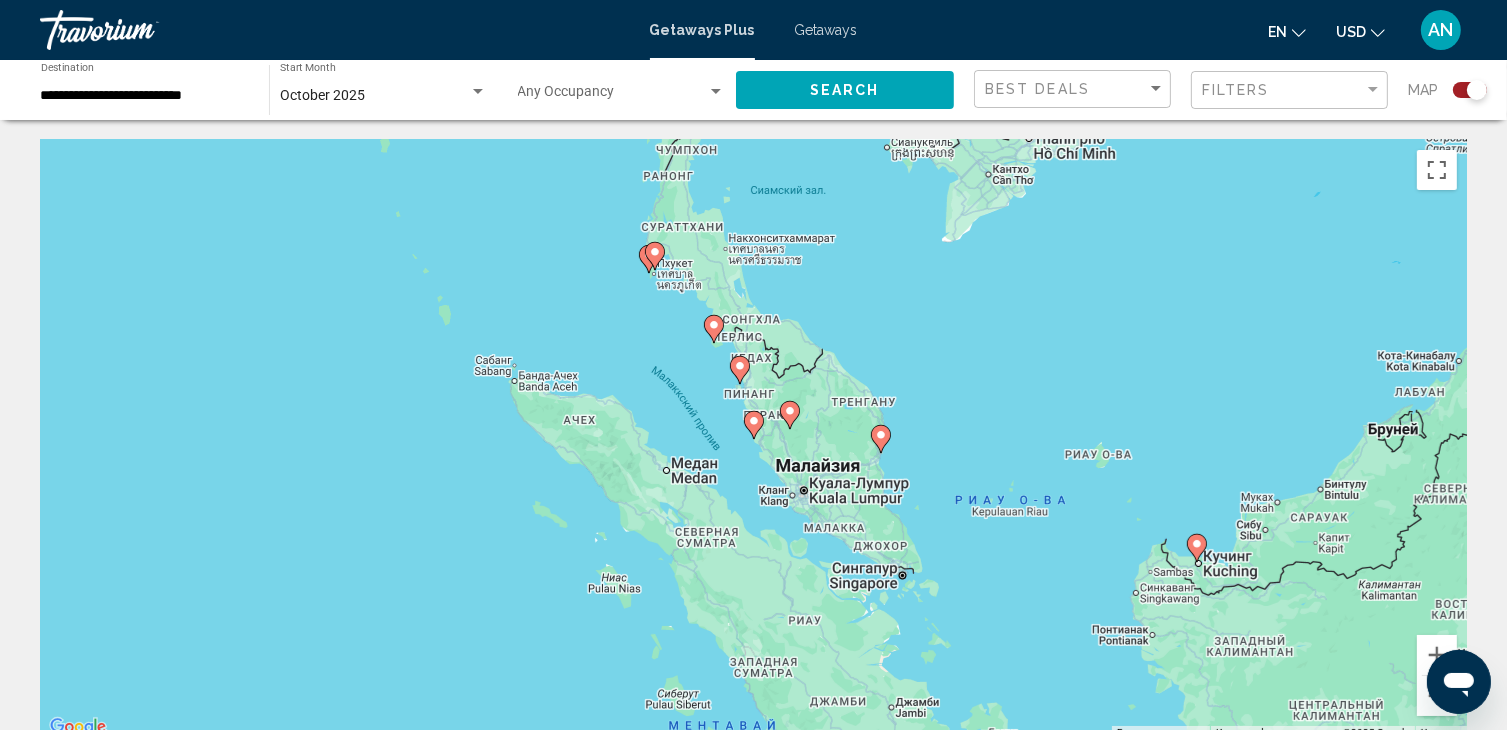 click 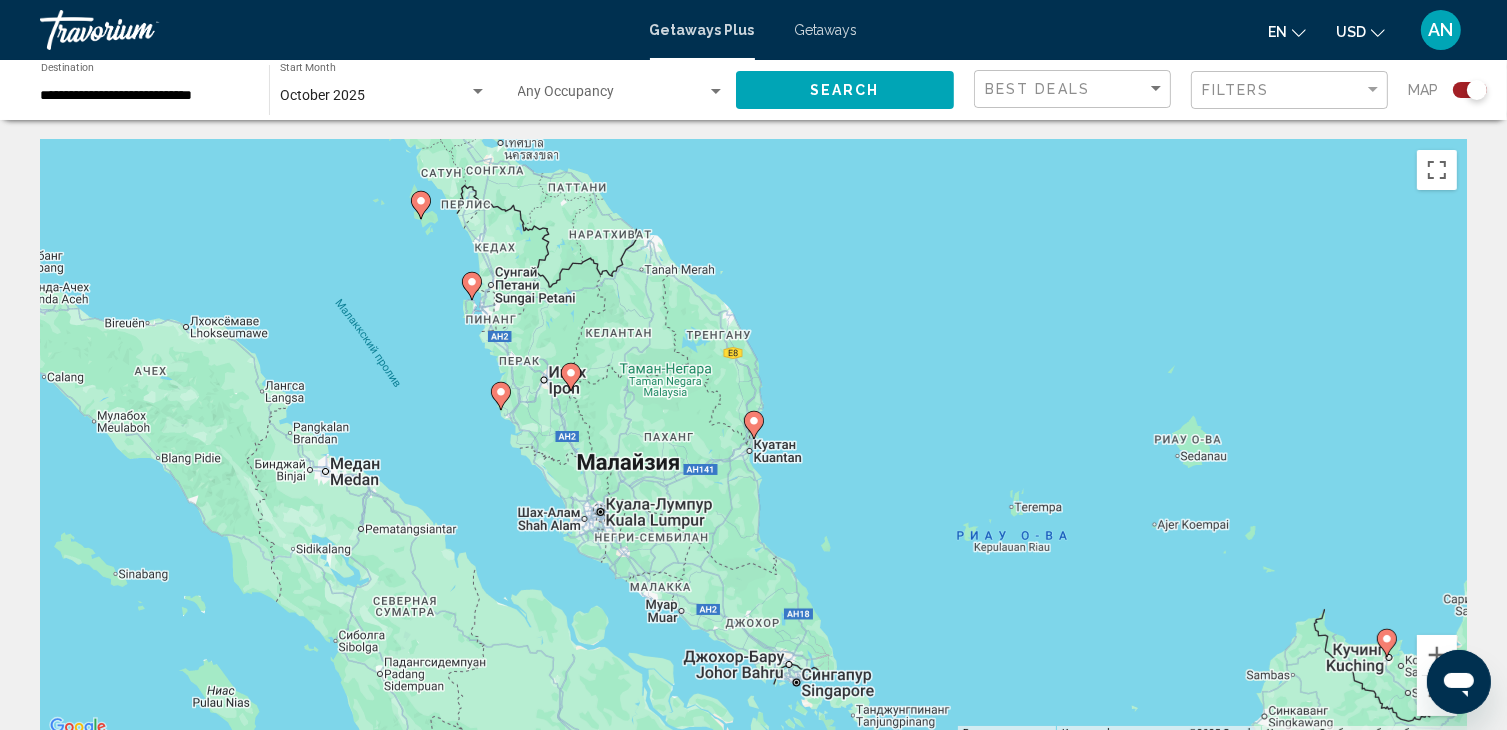 click 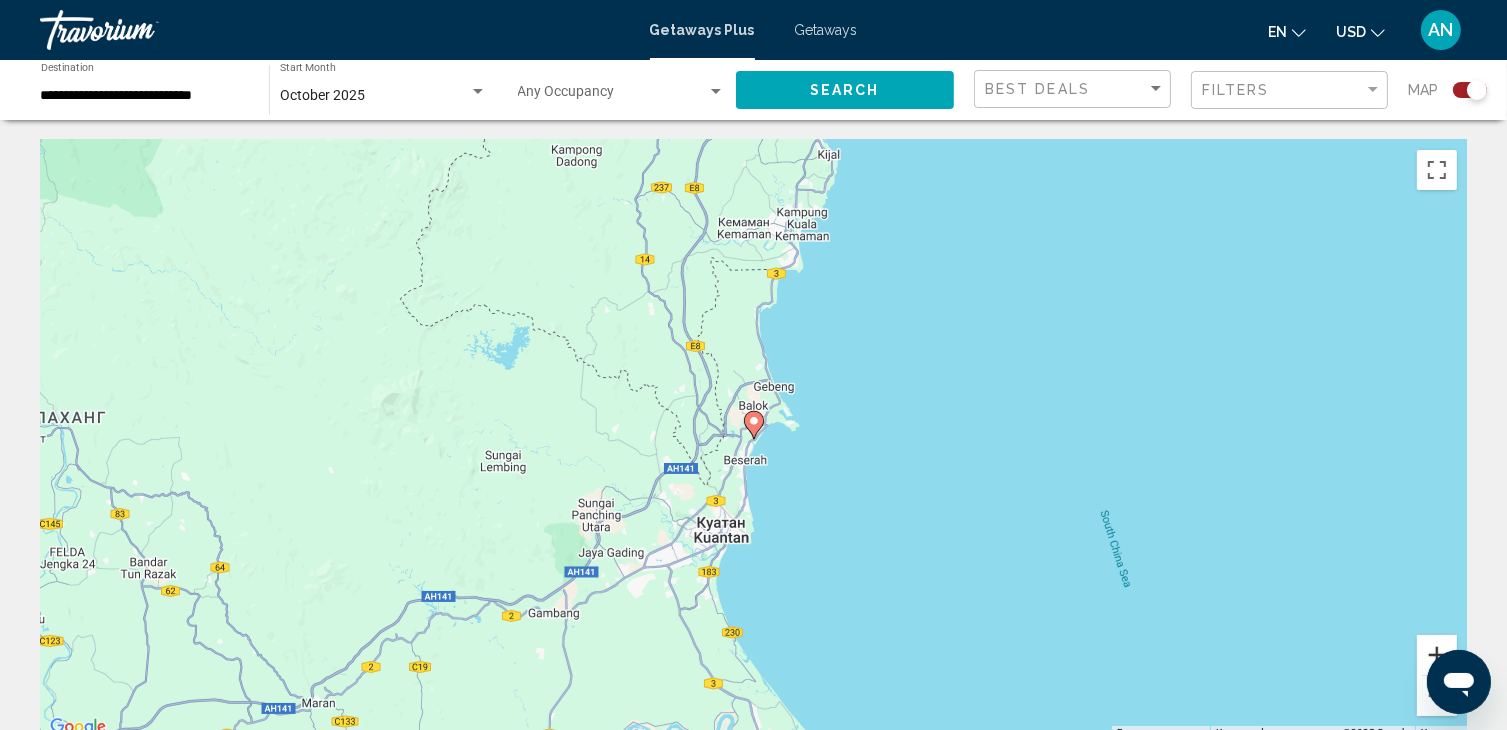 click at bounding box center [1437, 655] 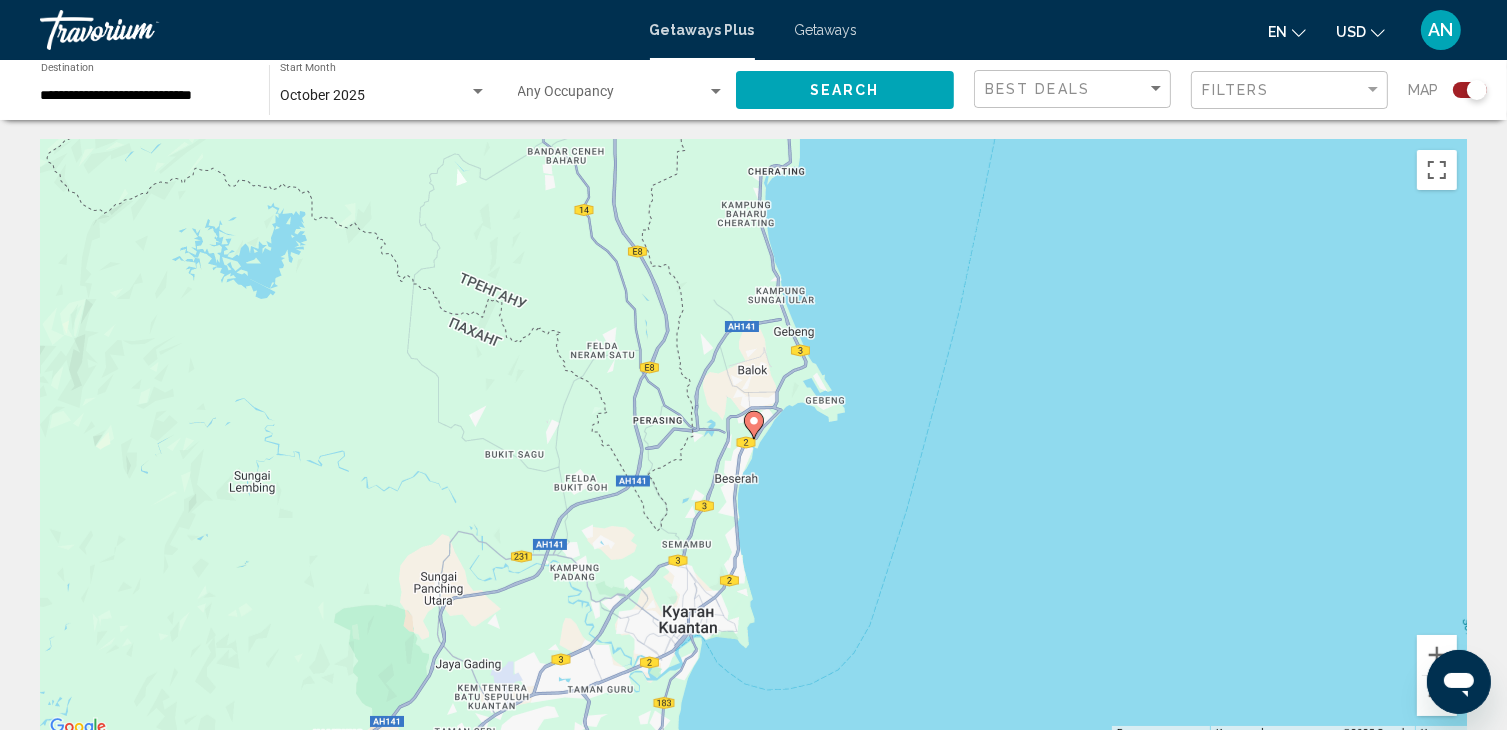 click 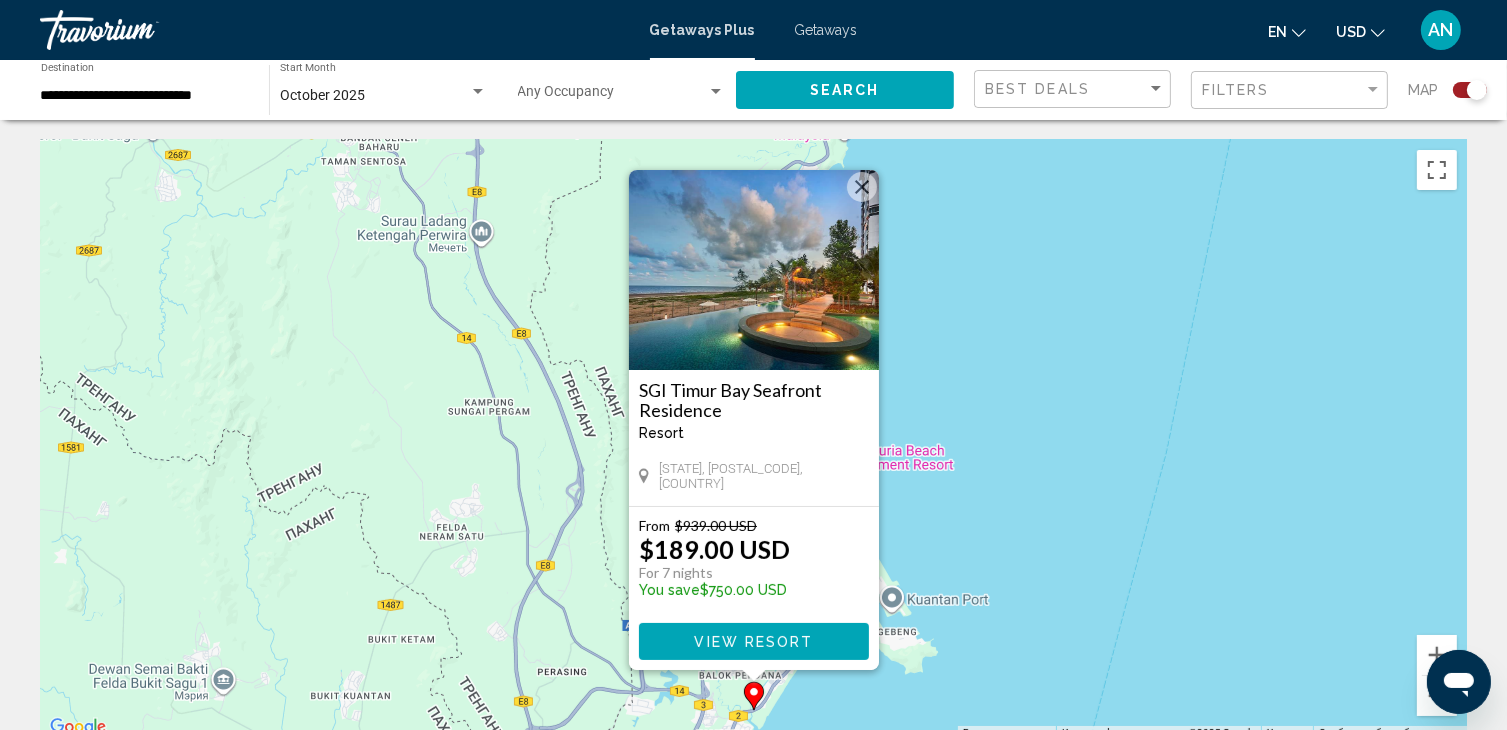 click on "View Resort" at bounding box center [754, 641] 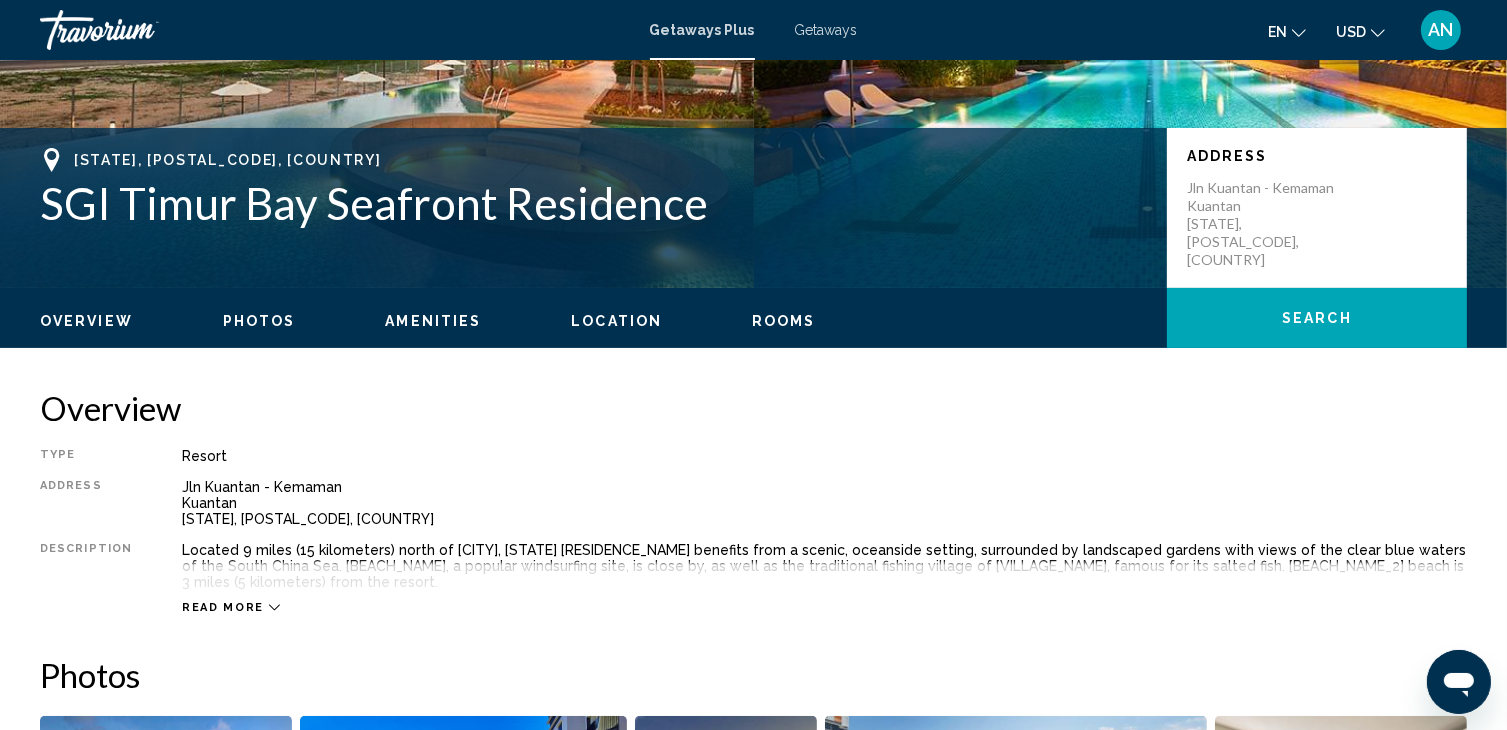 scroll, scrollTop: 100, scrollLeft: 0, axis: vertical 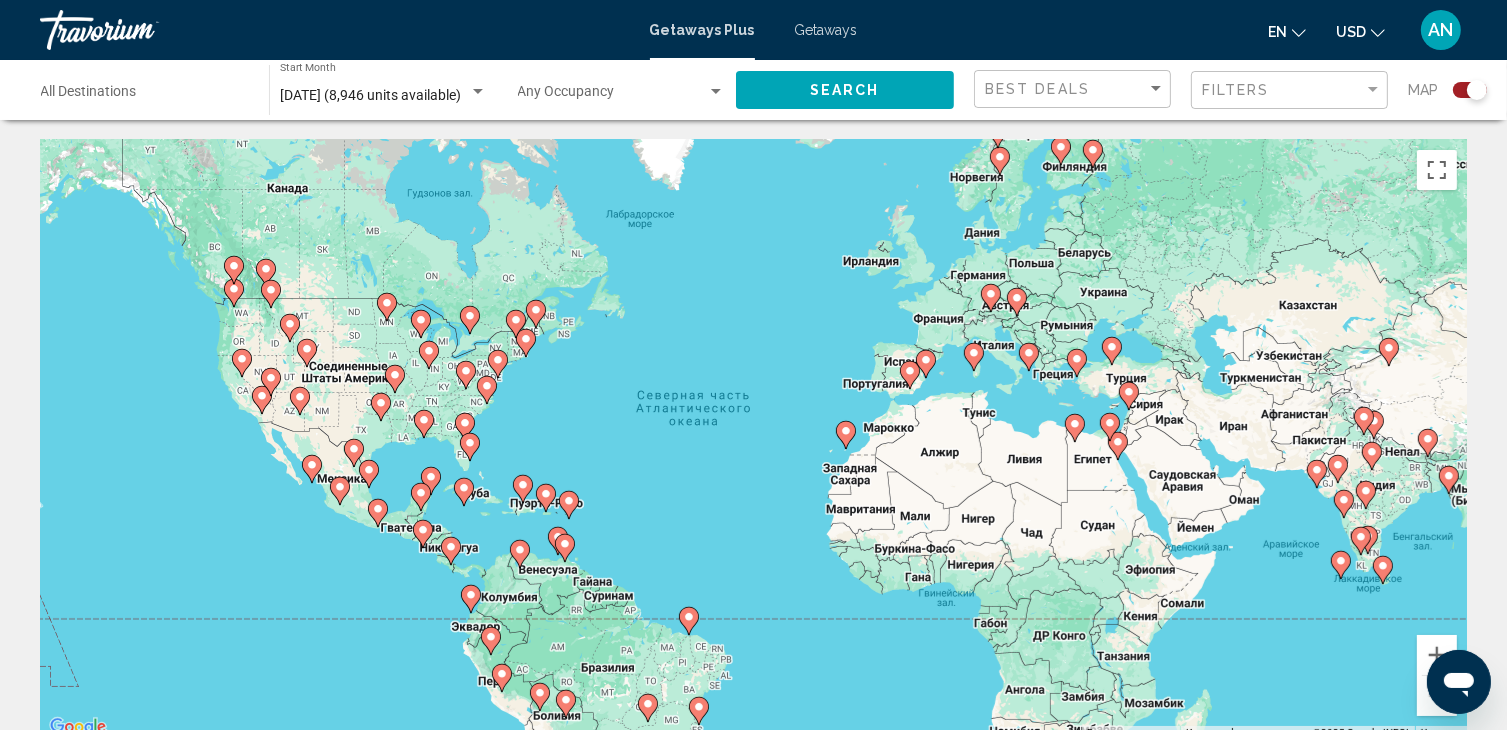 click on "Destination All Destinations" at bounding box center (145, 96) 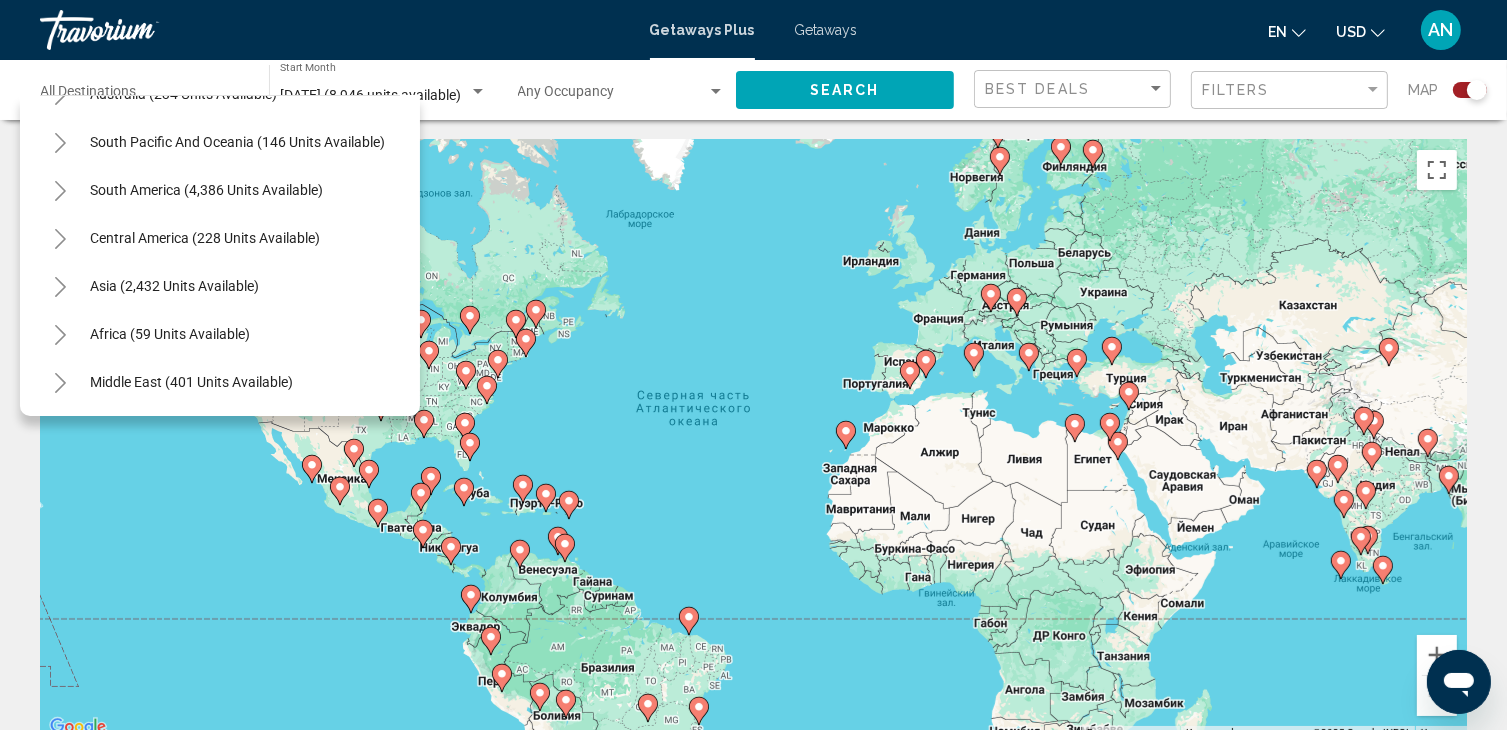 scroll, scrollTop: 339, scrollLeft: 0, axis: vertical 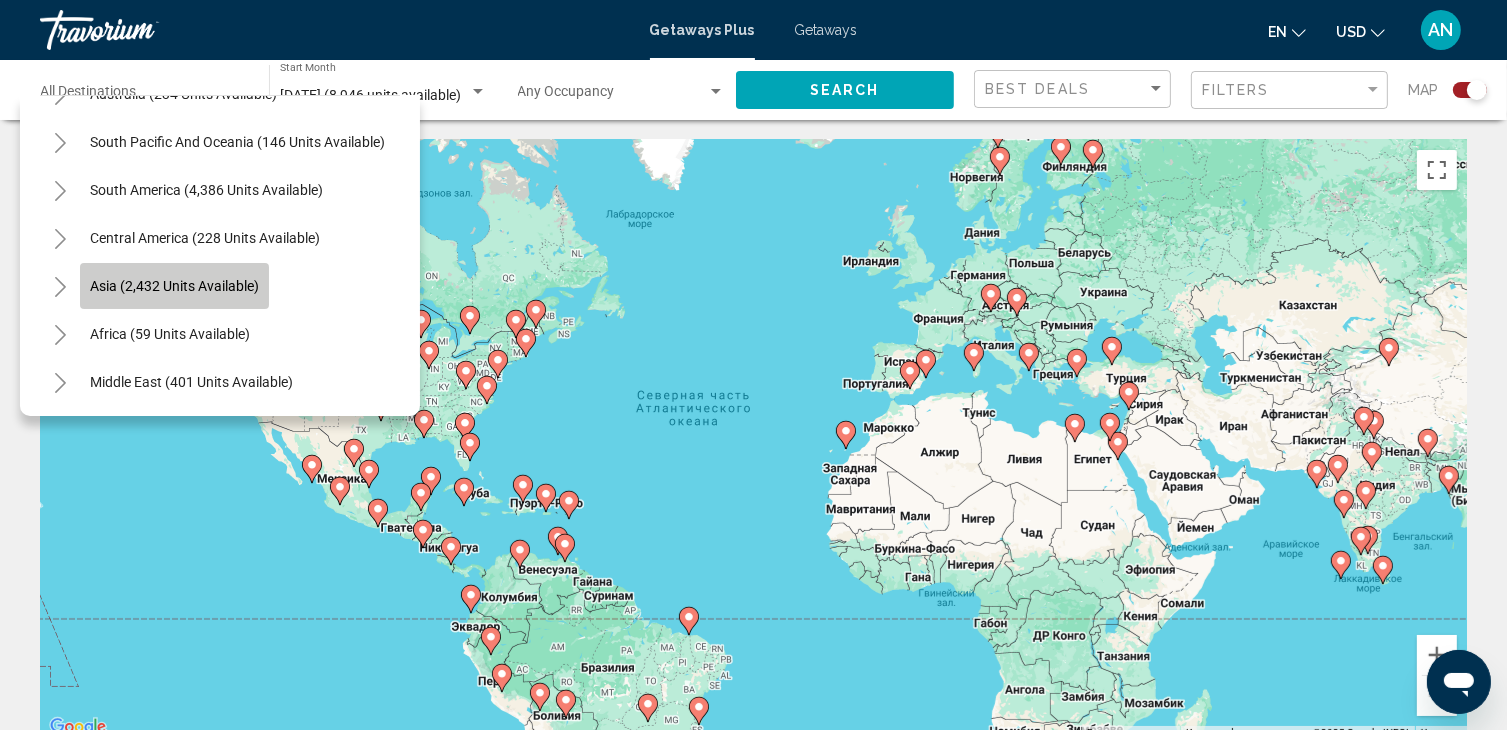 click on "Asia (2,432 units available)" 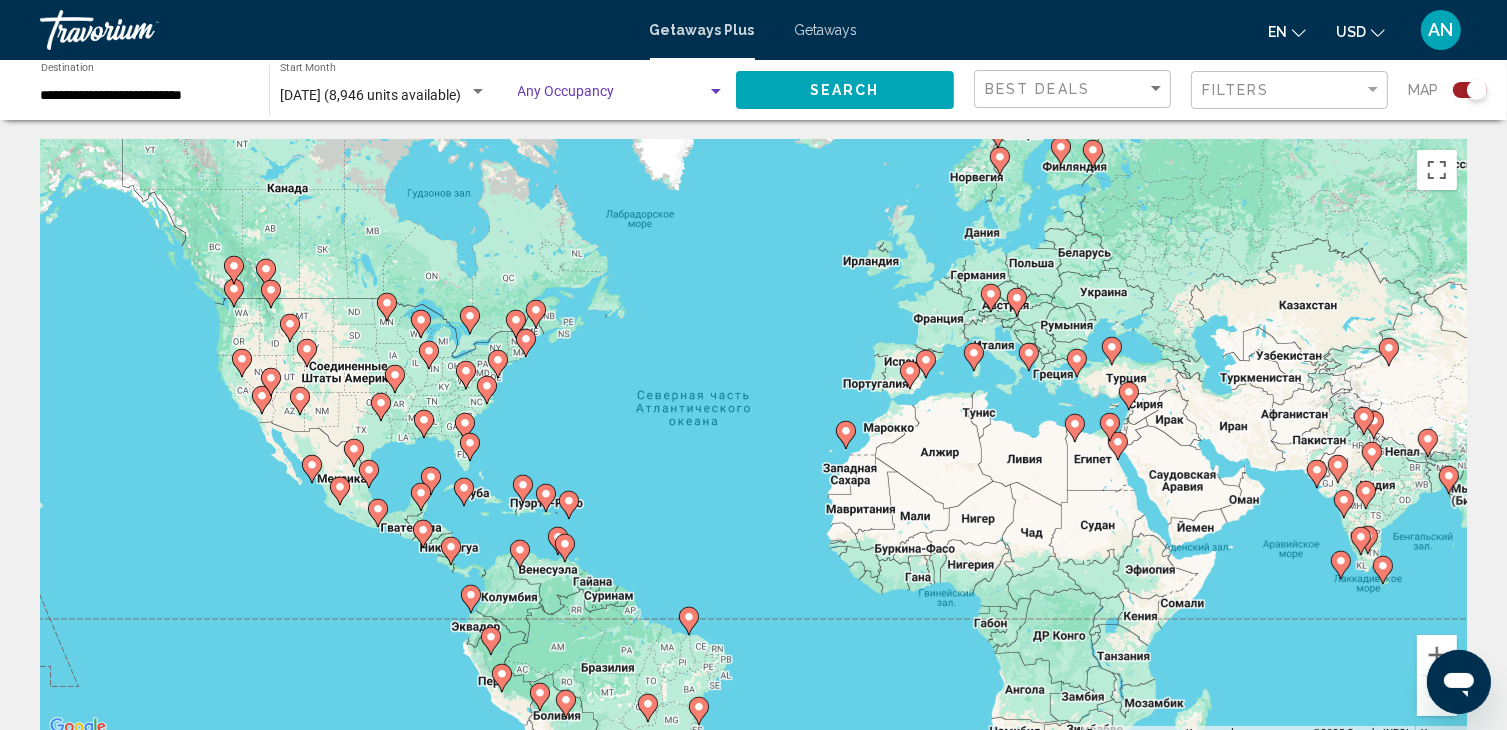 click at bounding box center [613, 96] 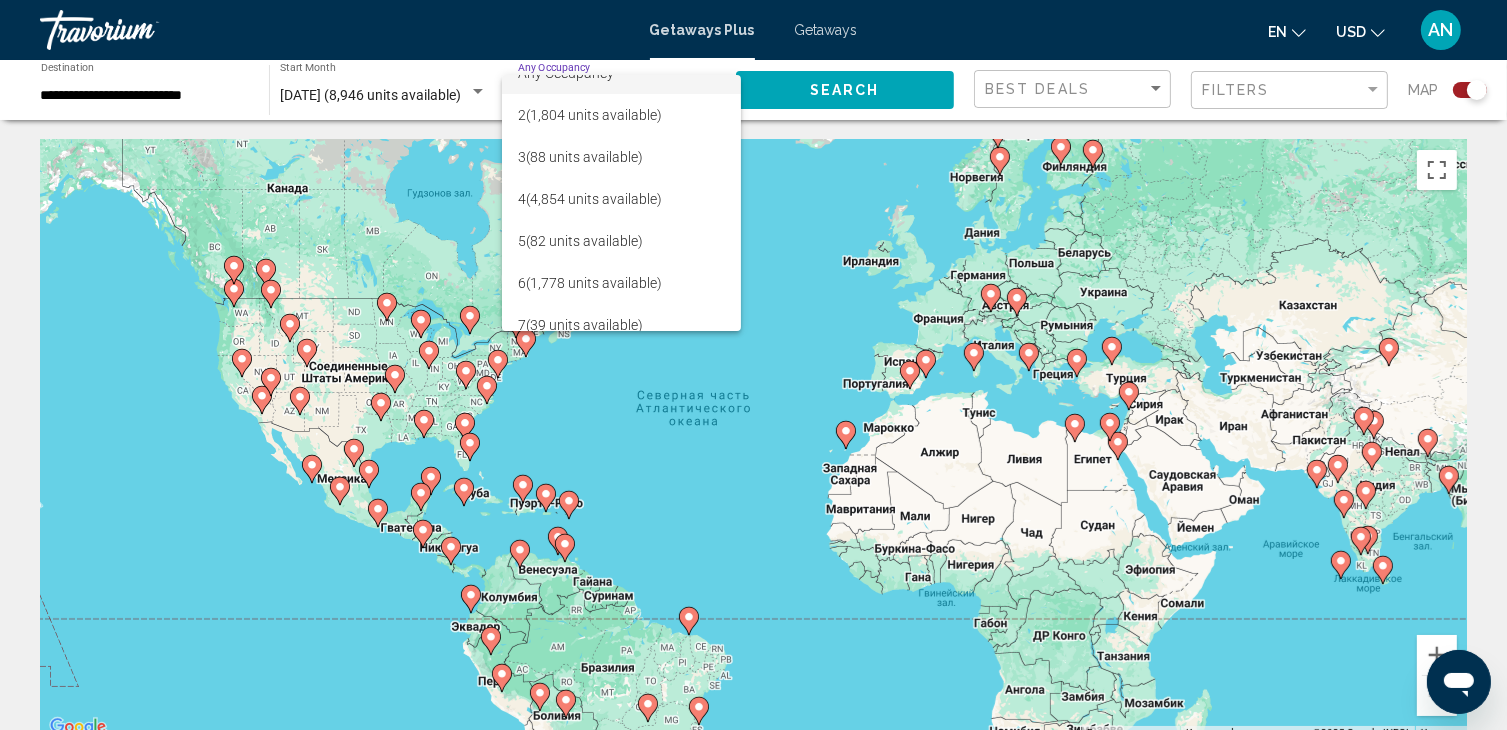 scroll, scrollTop: 0, scrollLeft: 0, axis: both 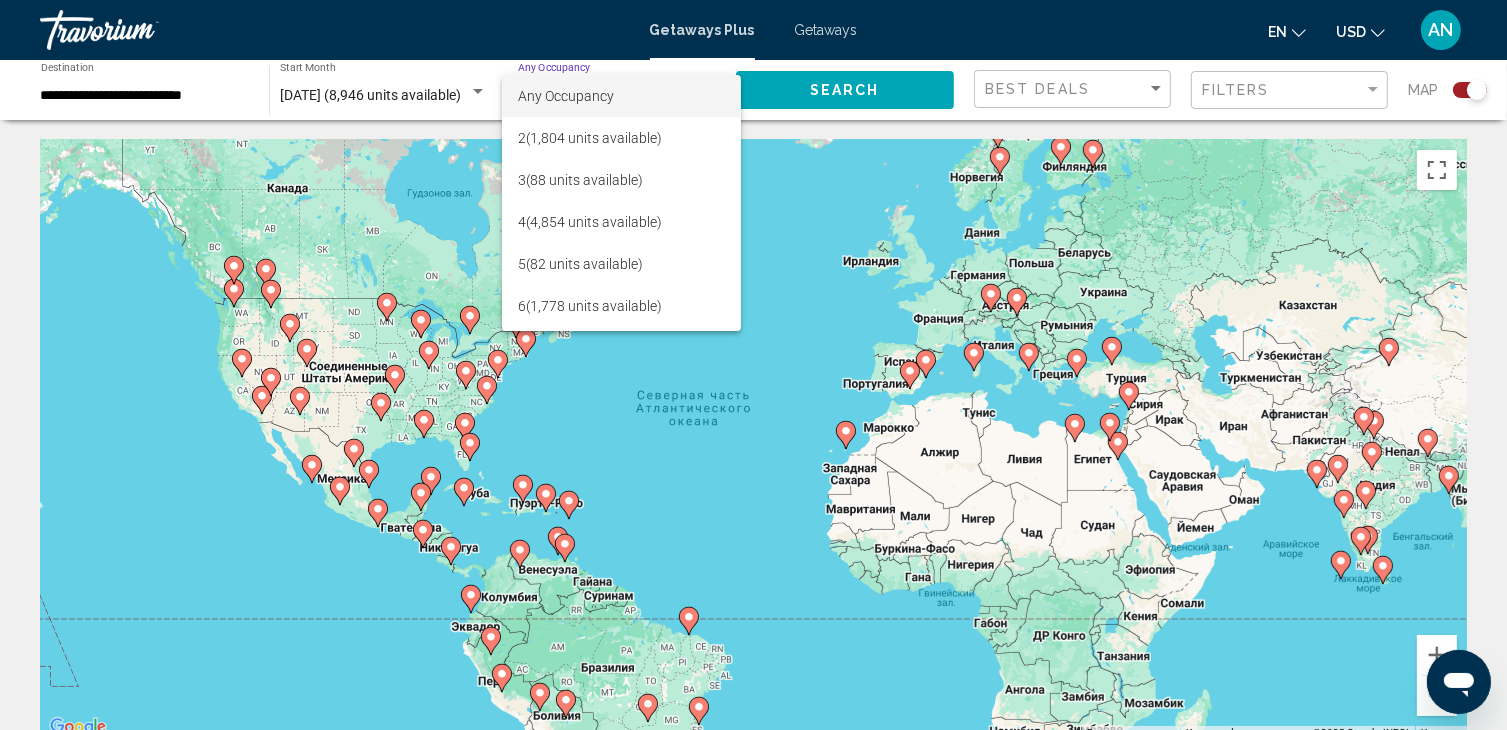 click at bounding box center [753, 365] 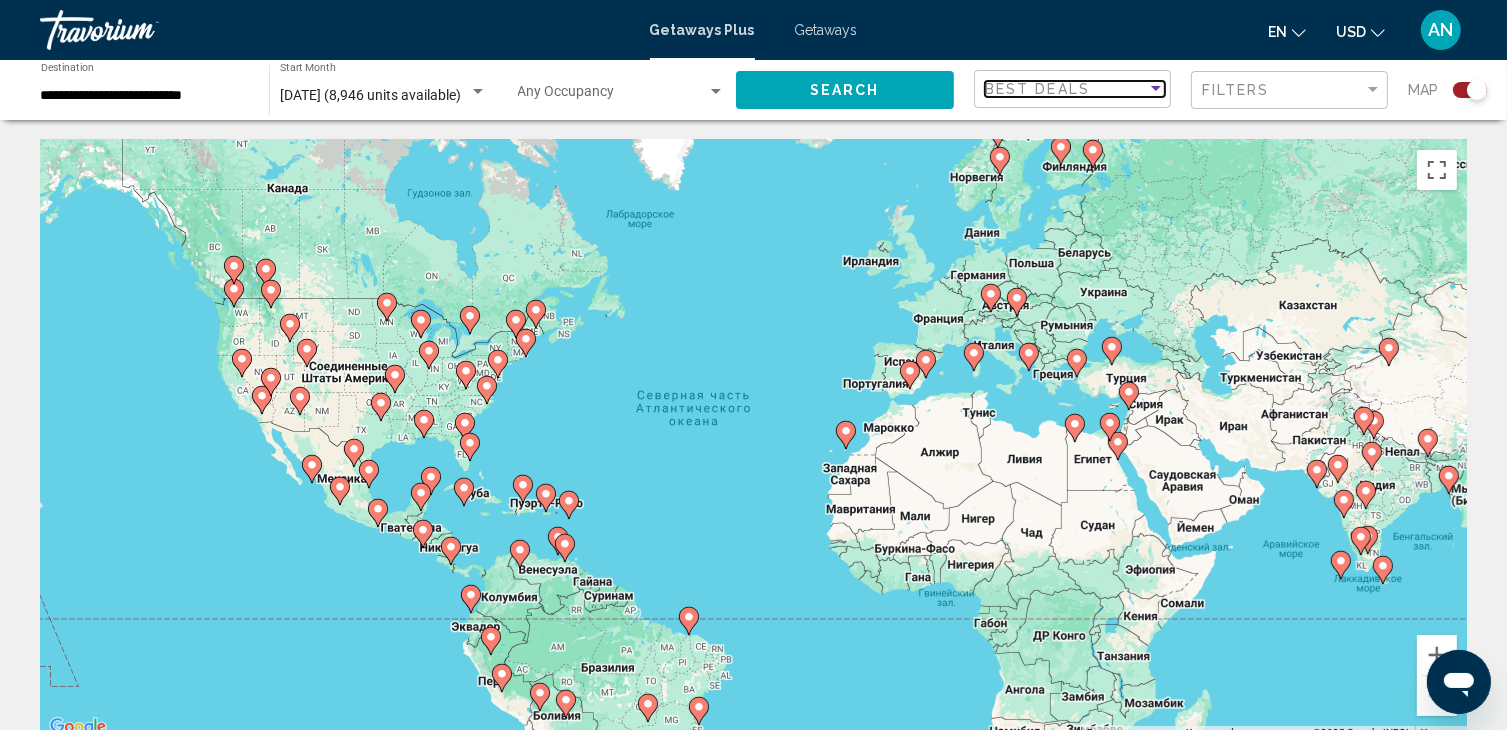 click on "Best Deals" at bounding box center (1037, 89) 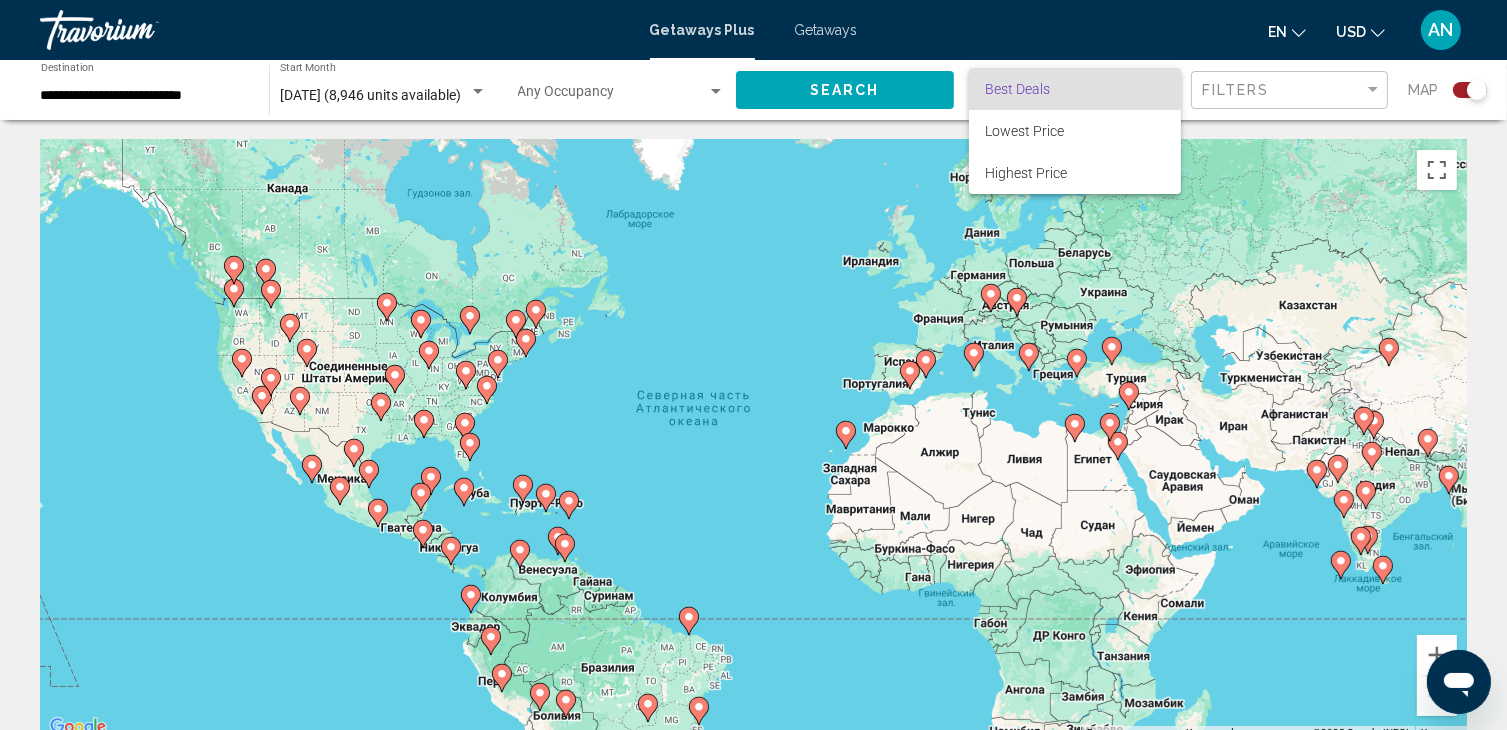 click at bounding box center (753, 365) 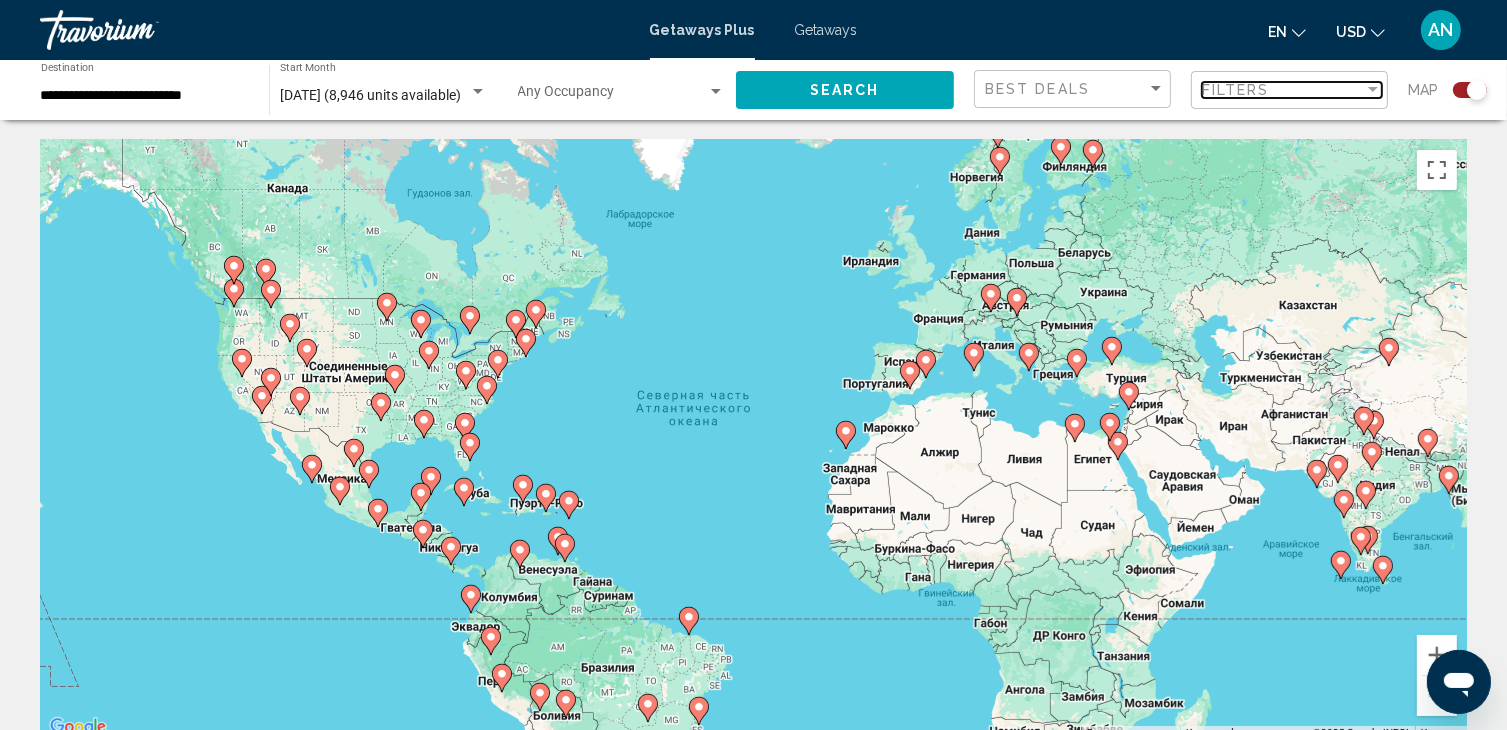 click on "Filters" at bounding box center (1236, 90) 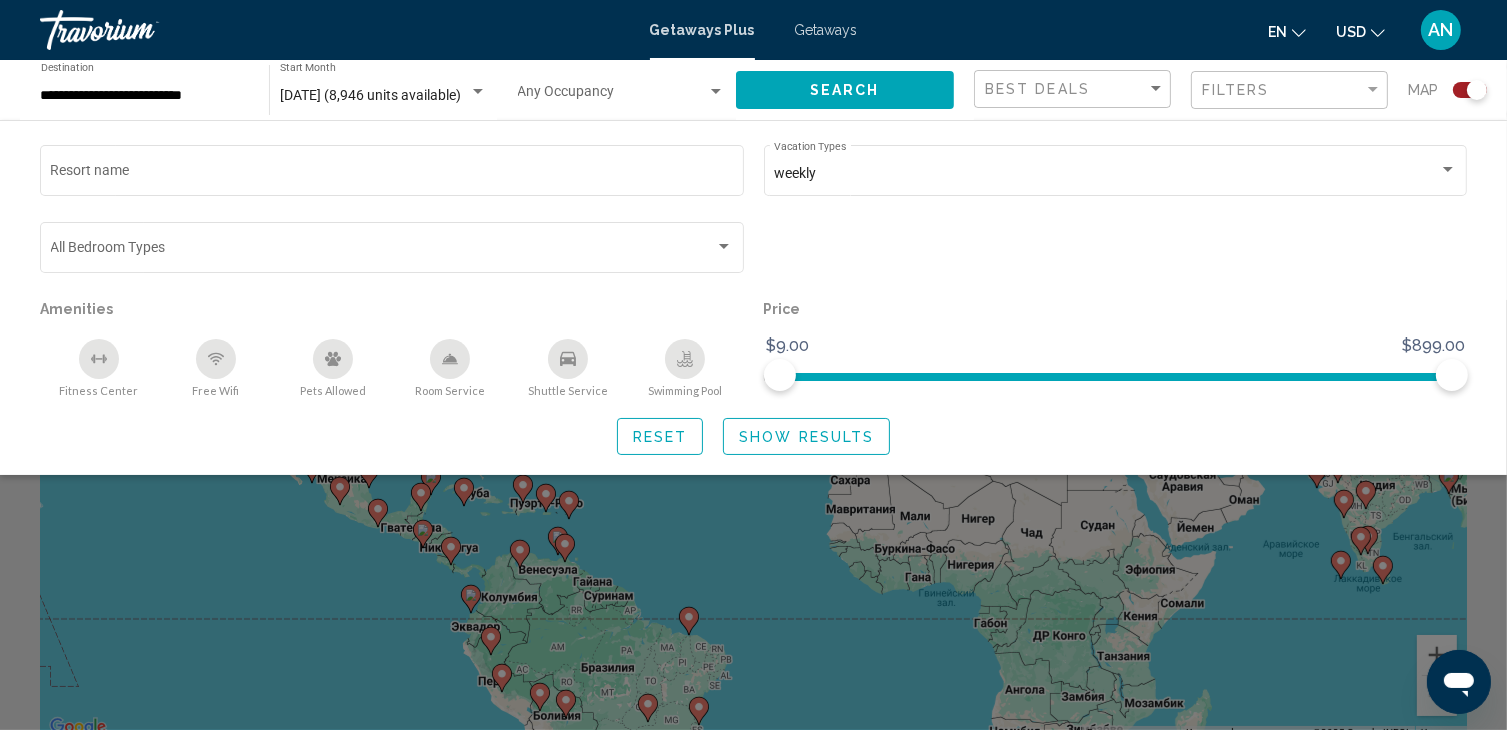 click 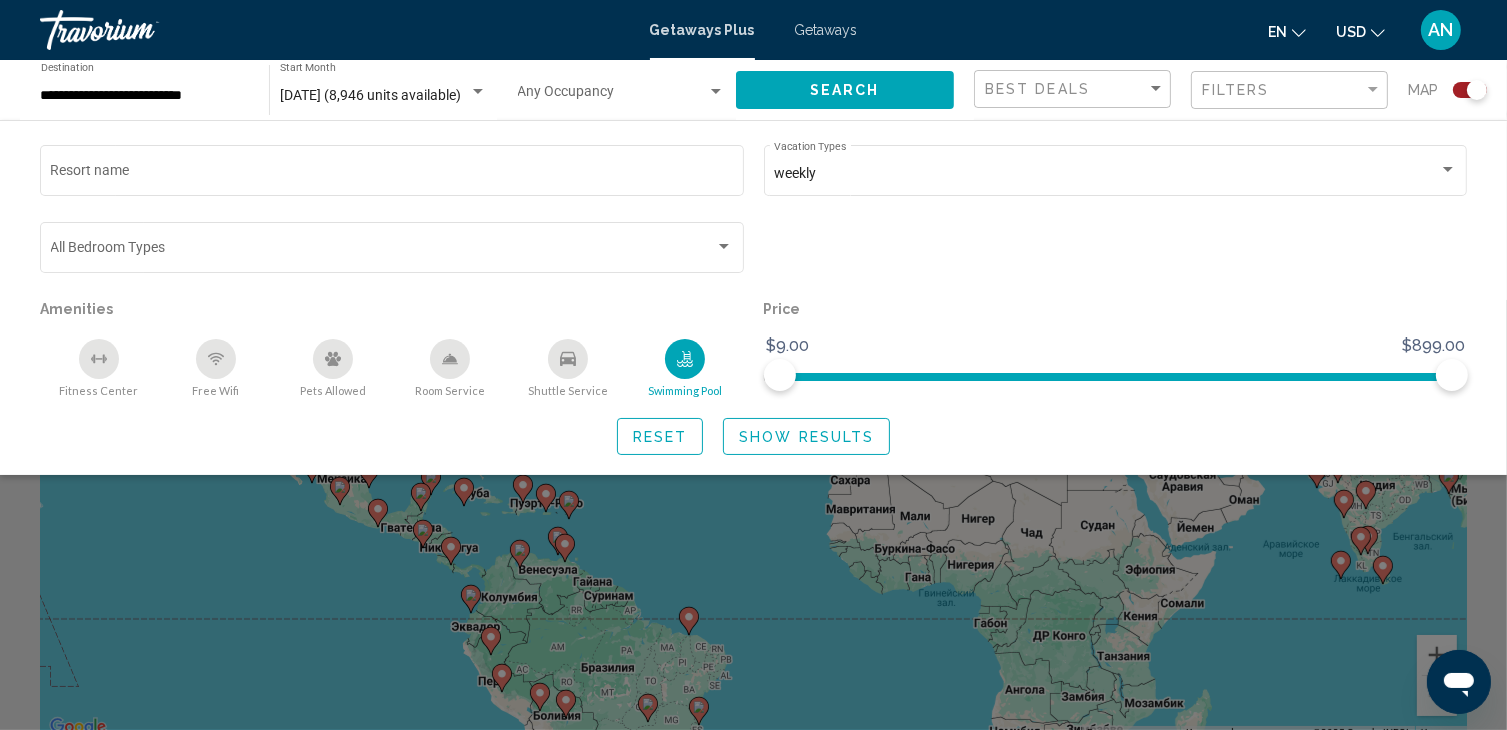 click on "Show Results" 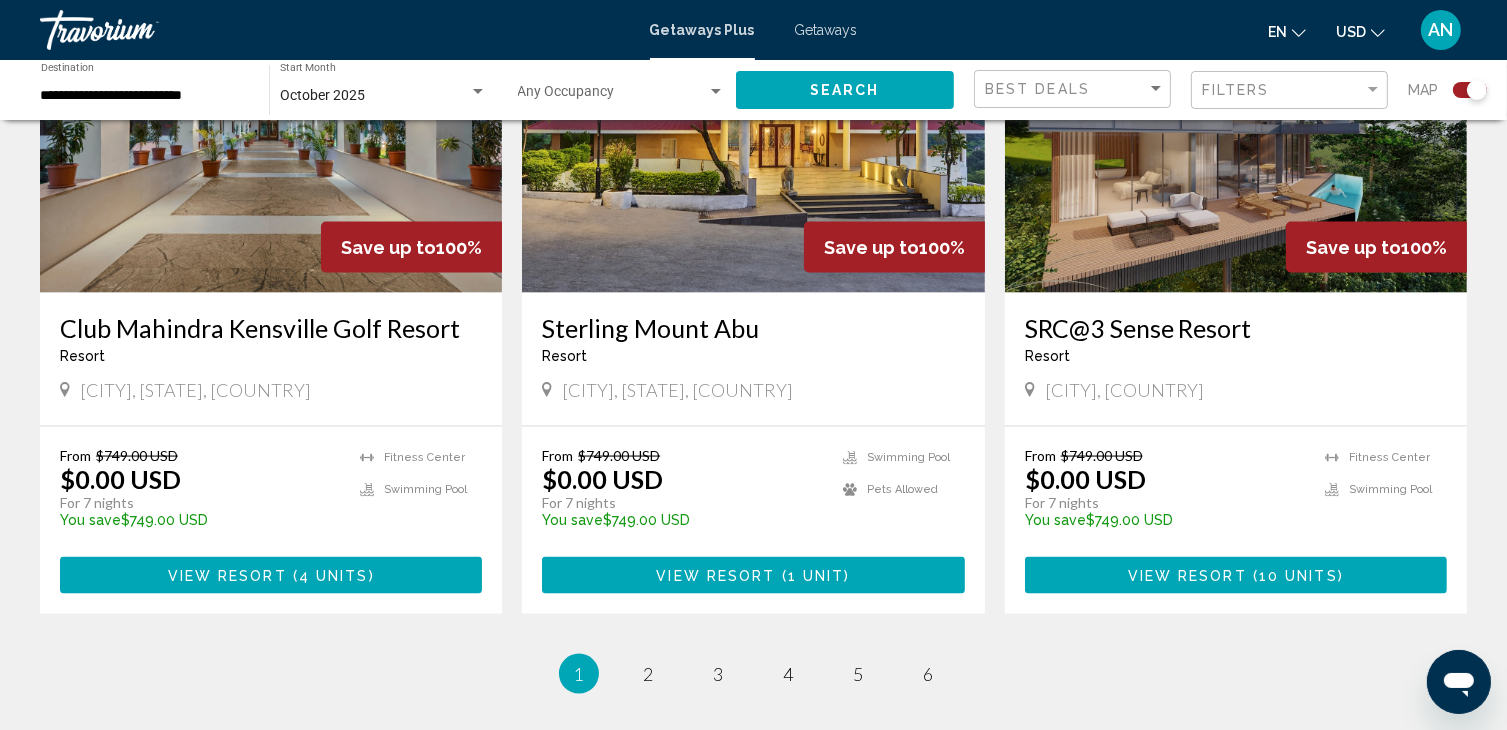 scroll, scrollTop: 2947, scrollLeft: 0, axis: vertical 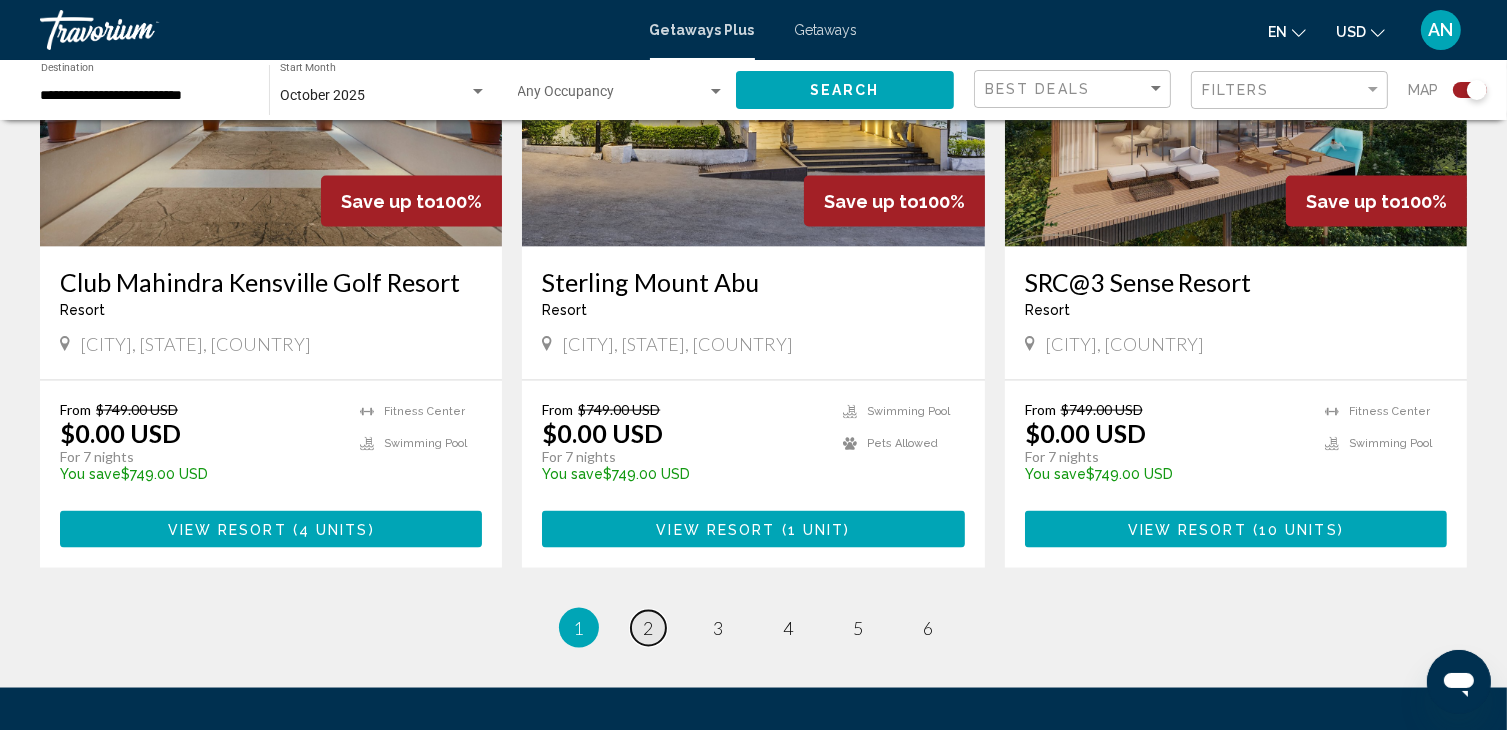 click on "2" at bounding box center [649, 628] 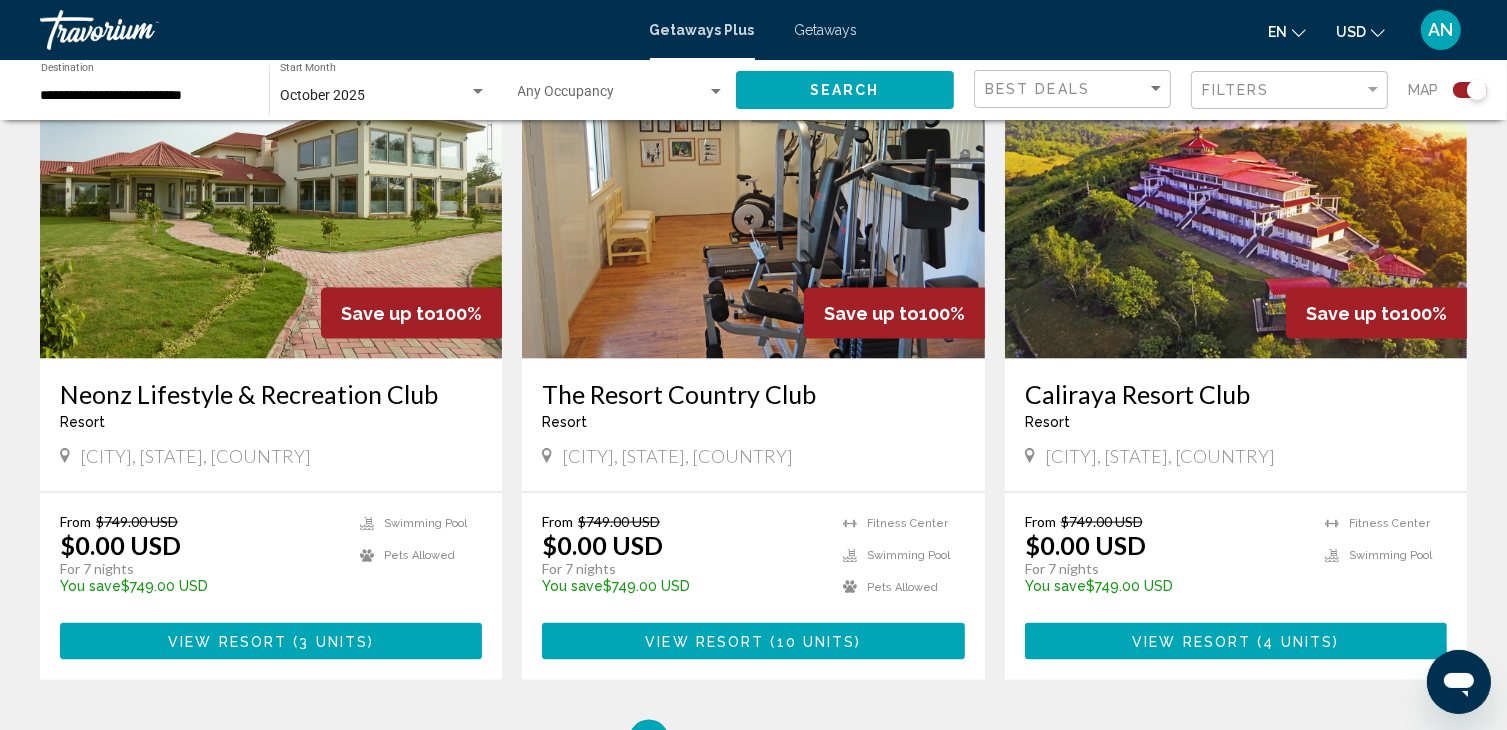 scroll, scrollTop: 2900, scrollLeft: 0, axis: vertical 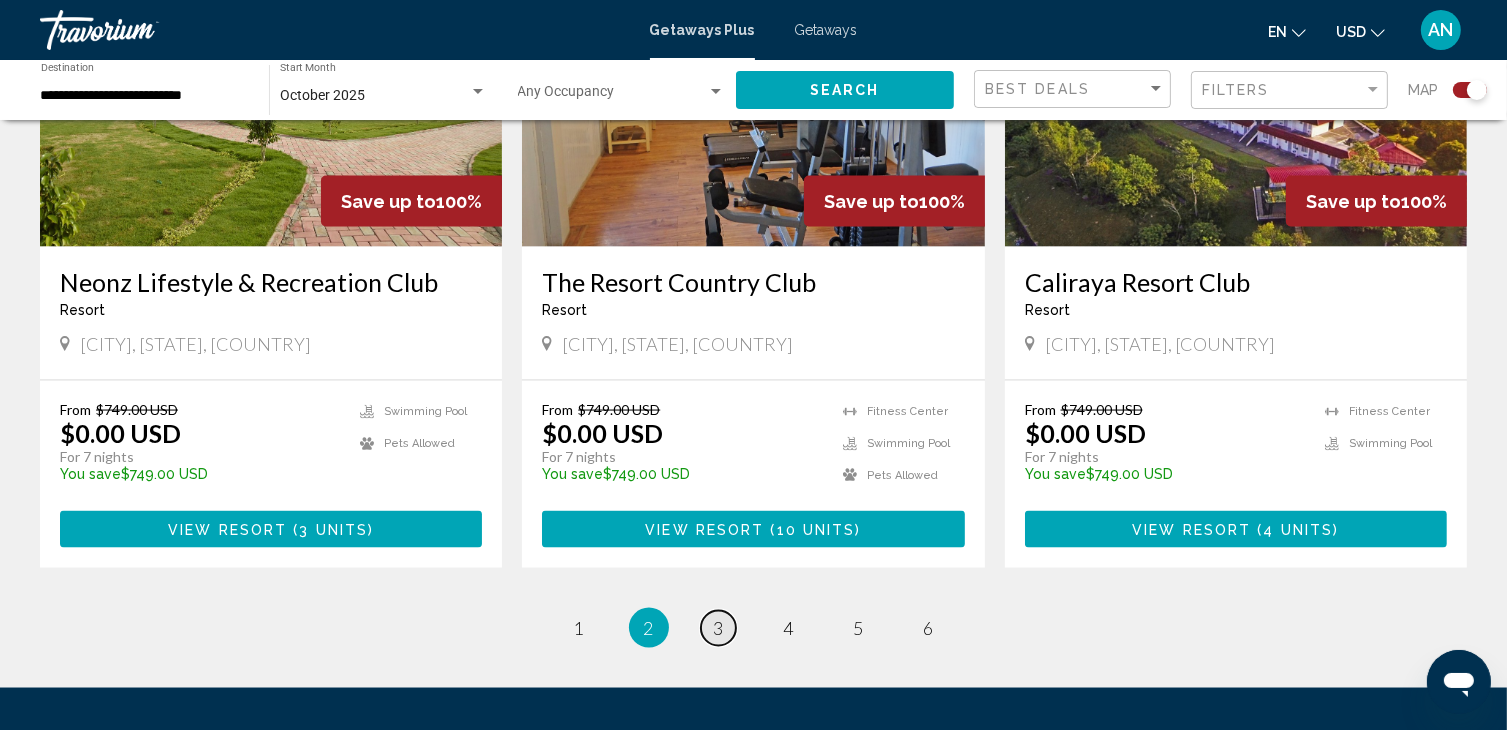 click on "page  3" at bounding box center (718, 628) 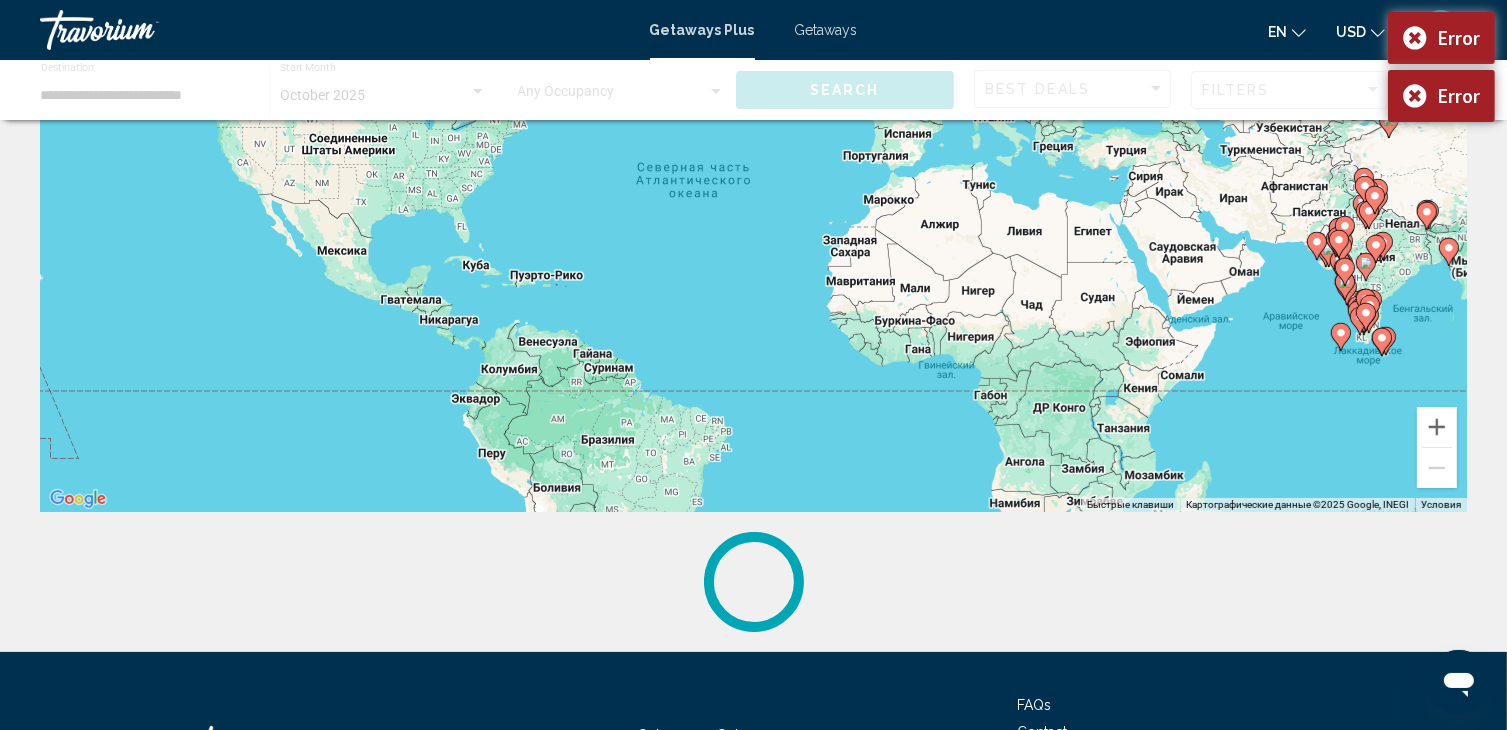 scroll, scrollTop: 395, scrollLeft: 0, axis: vertical 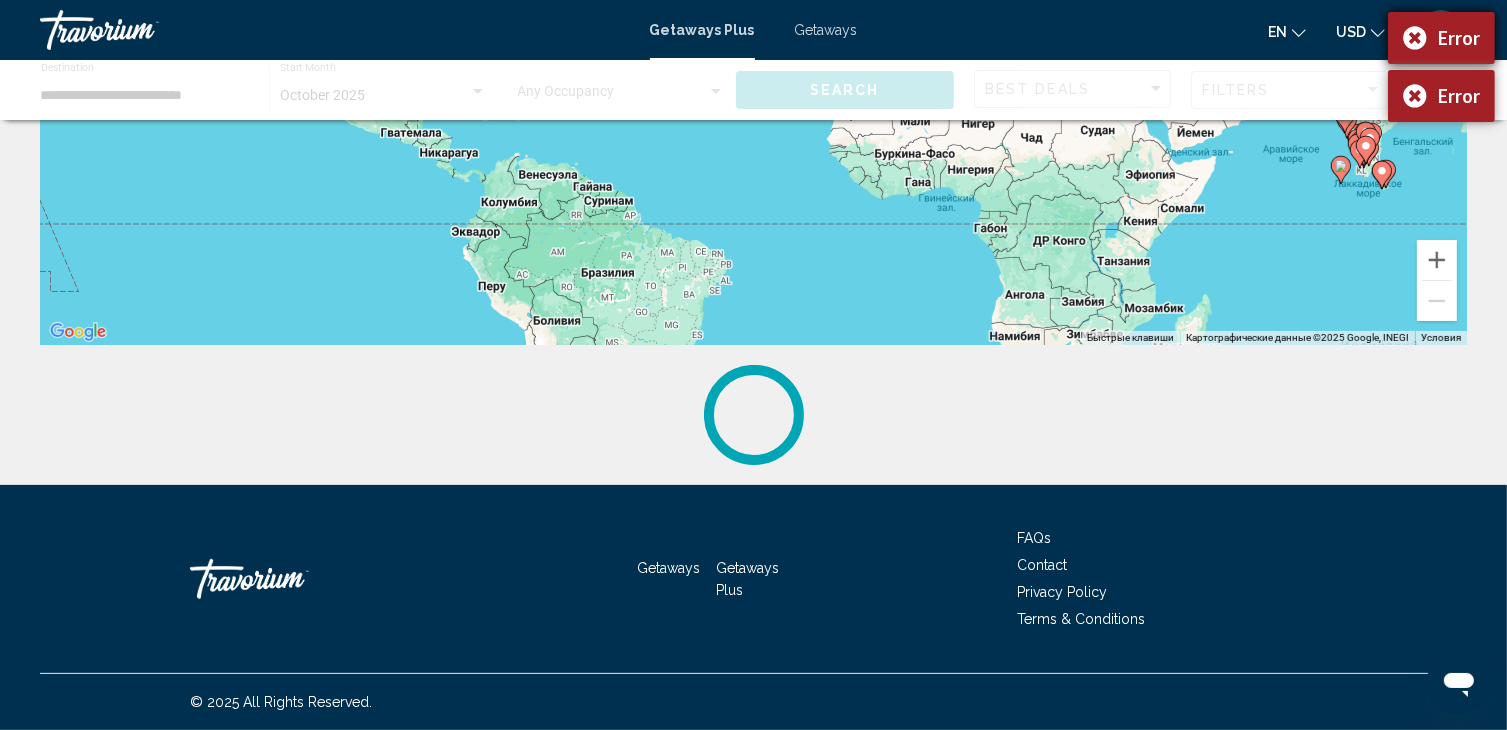 drag, startPoint x: 1412, startPoint y: 97, endPoint x: 1434, endPoint y: 50, distance: 51.894123 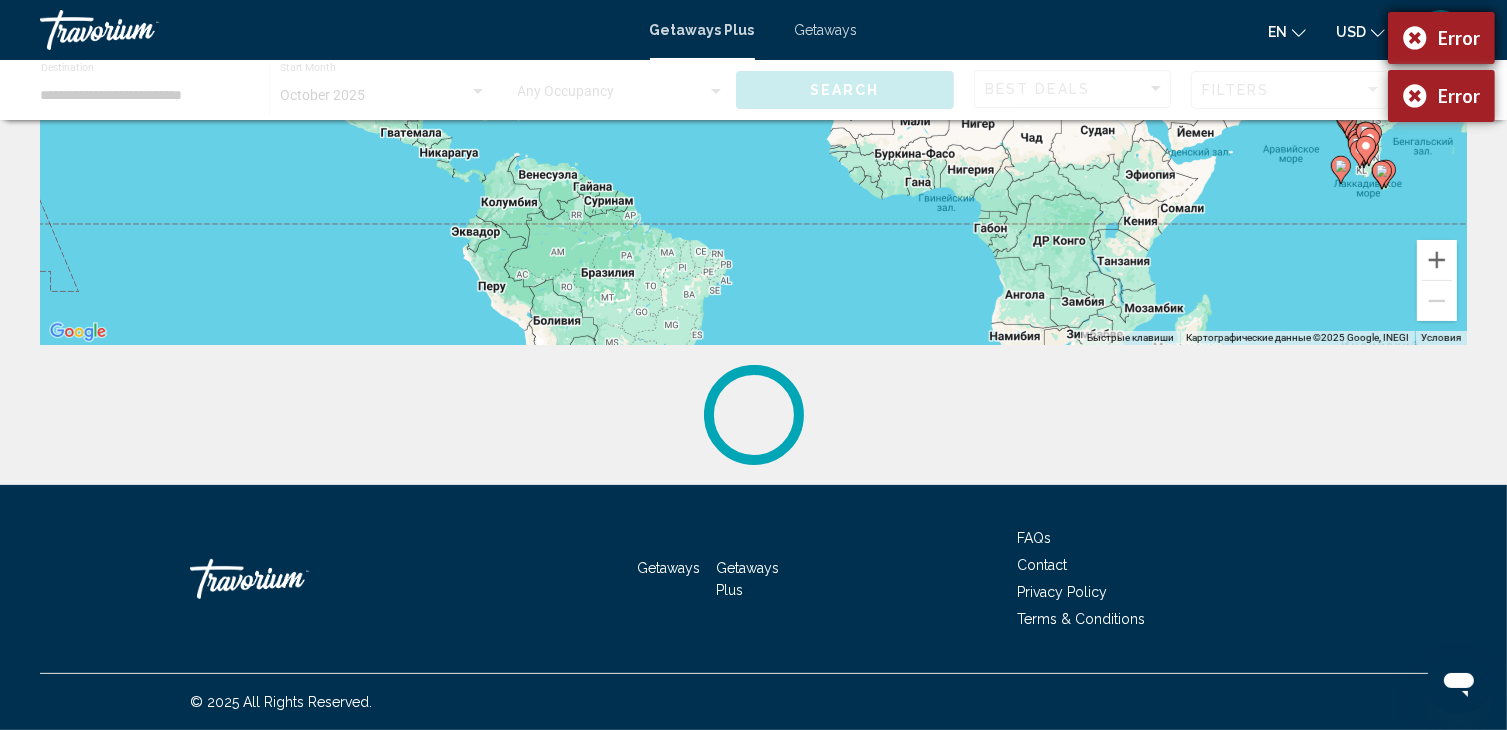 click on "Error" at bounding box center (1441, 96) 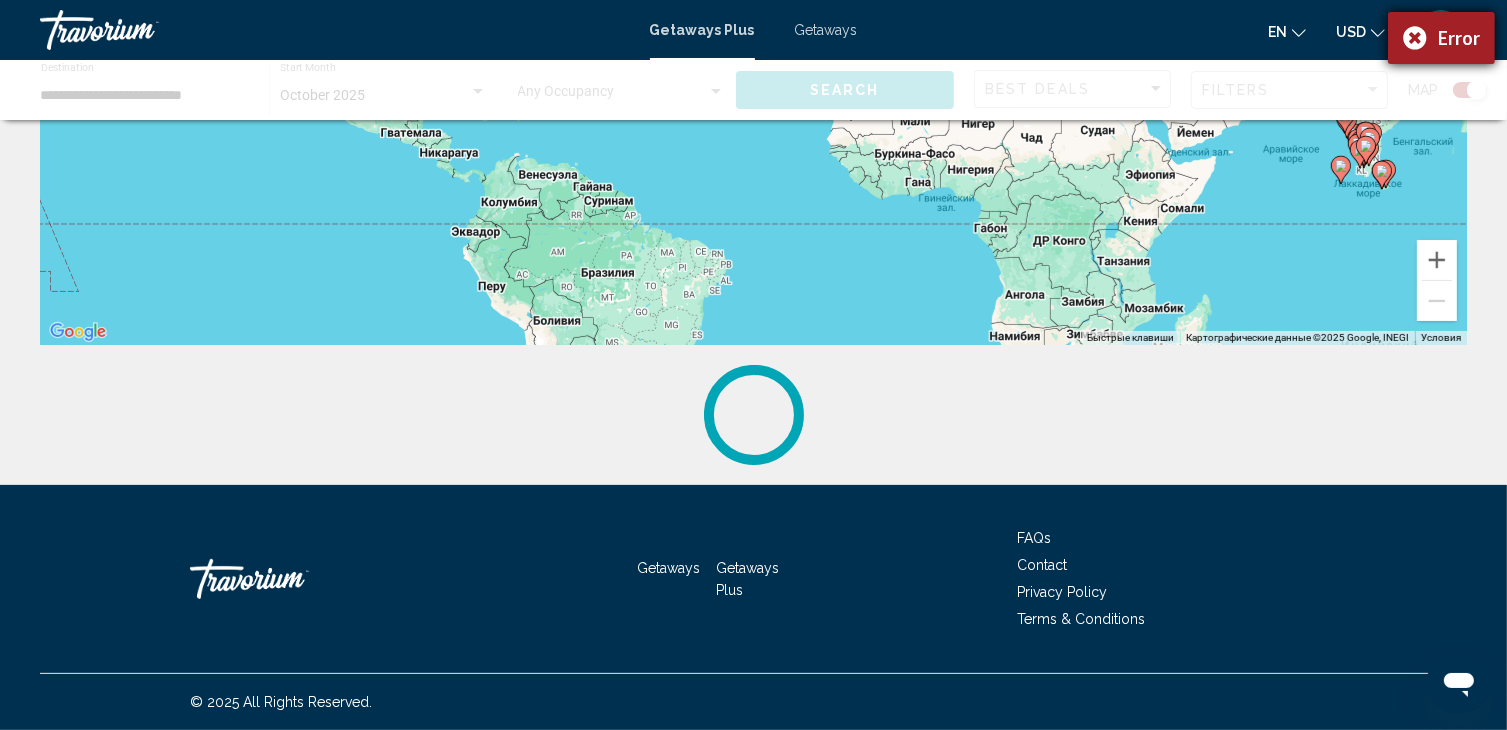 click on "Error" at bounding box center (1441, 38) 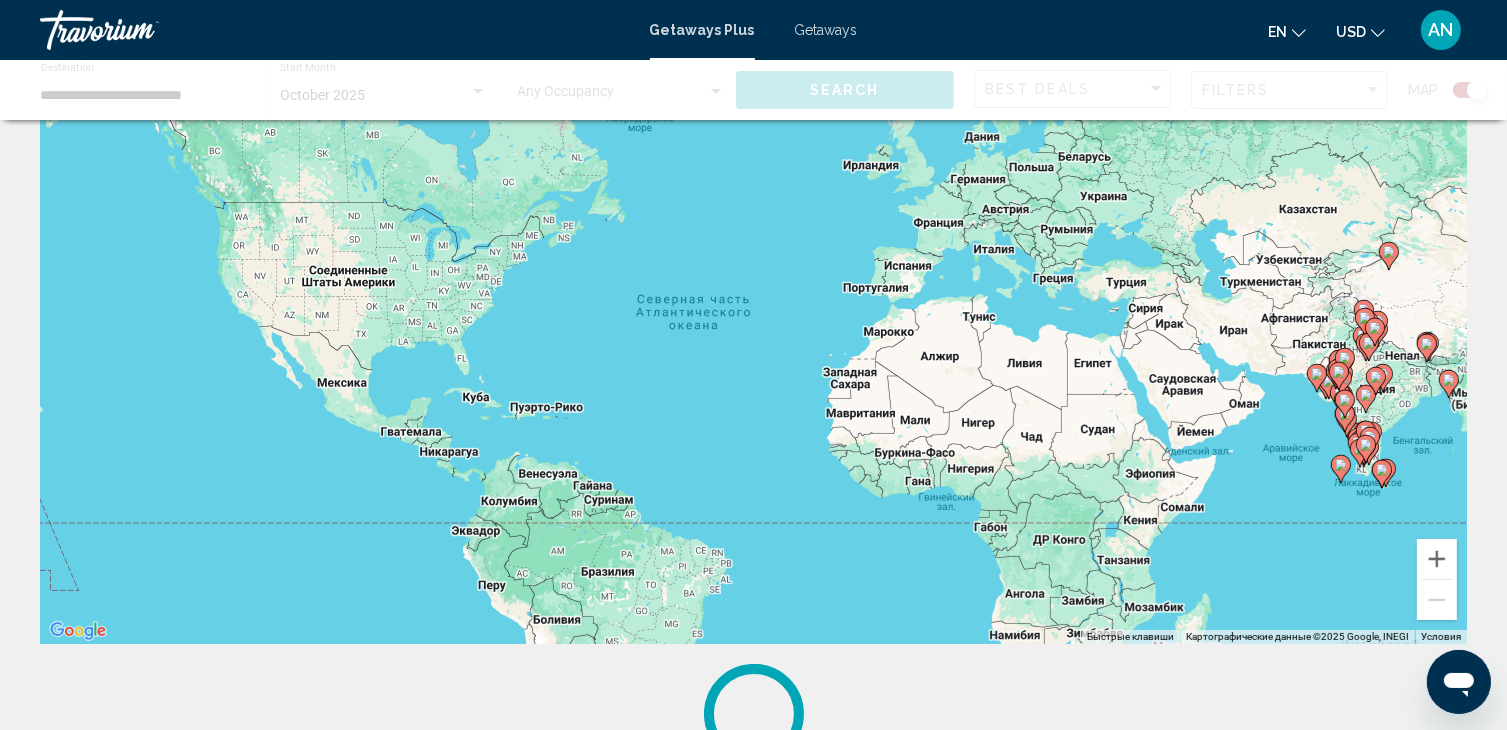 scroll, scrollTop: 95, scrollLeft: 0, axis: vertical 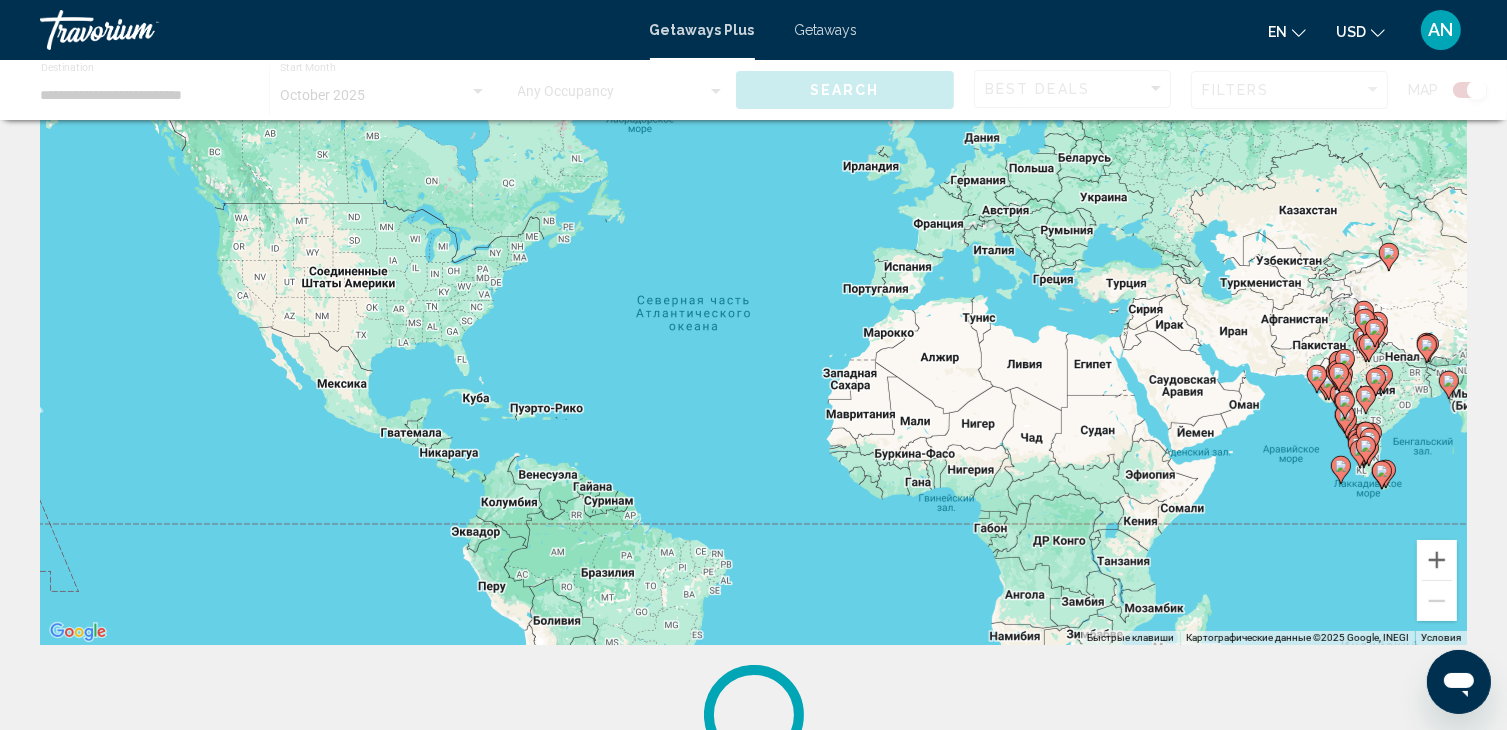 click 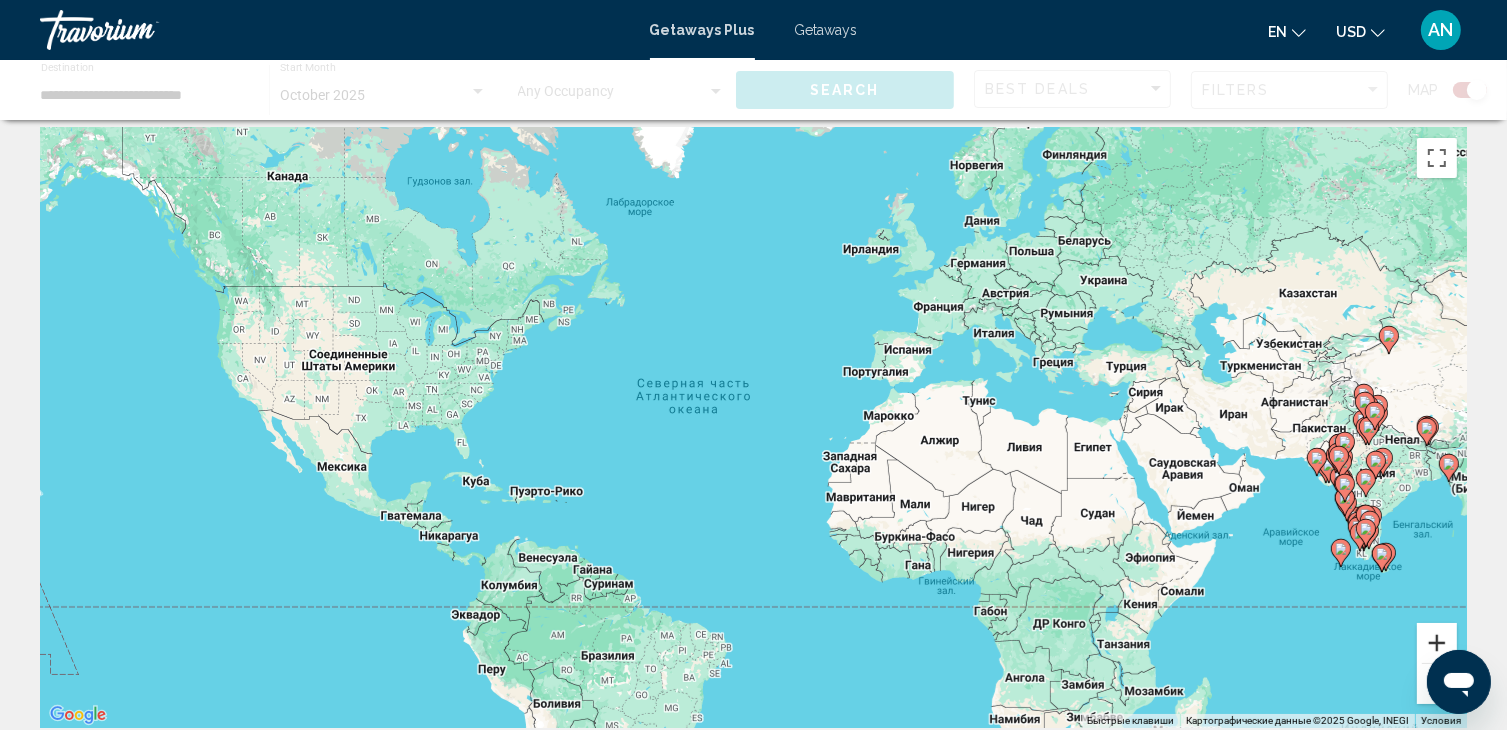 scroll, scrollTop: 0, scrollLeft: 0, axis: both 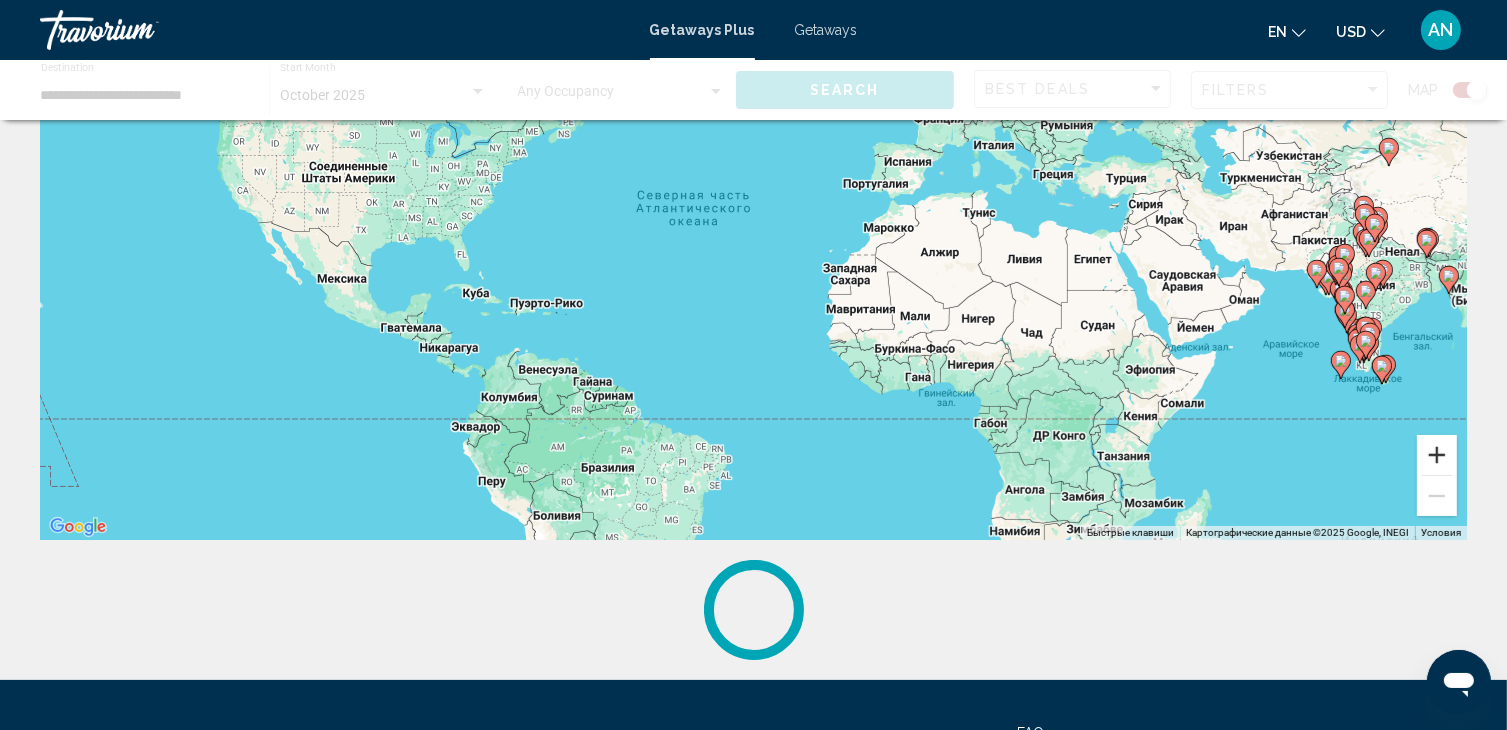 click at bounding box center [1437, 455] 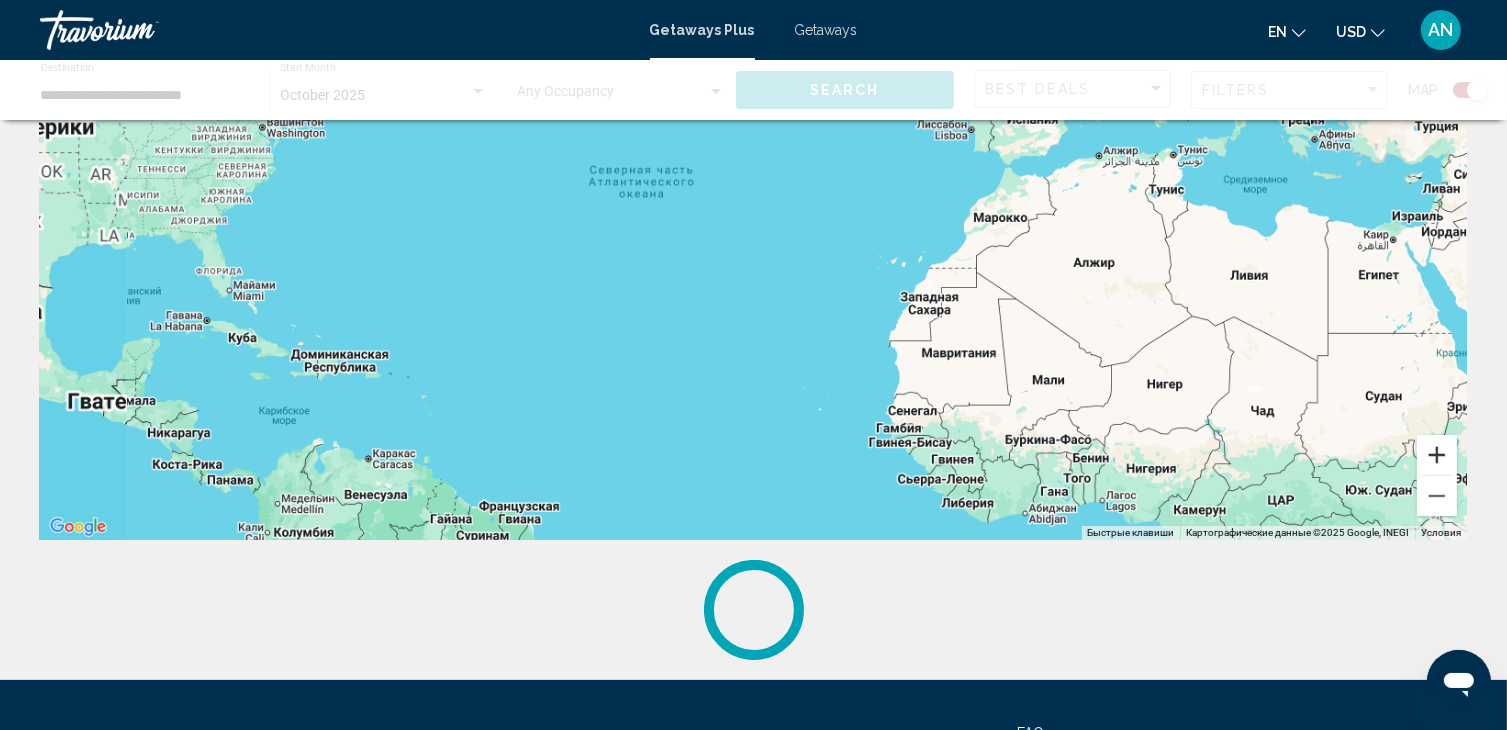 click at bounding box center (1437, 455) 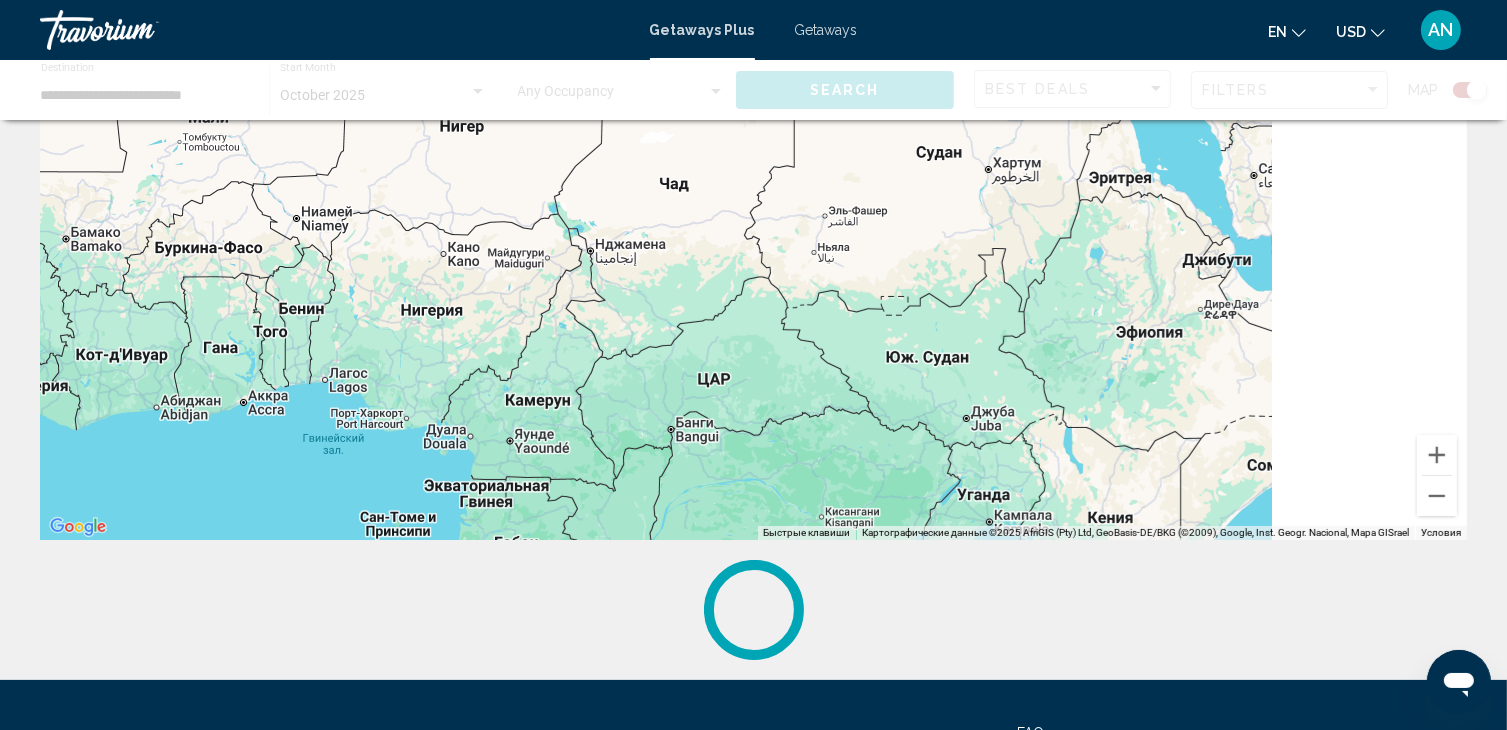drag, startPoint x: 1348, startPoint y: 500, endPoint x: 496, endPoint y: 5, distance: 985.3573 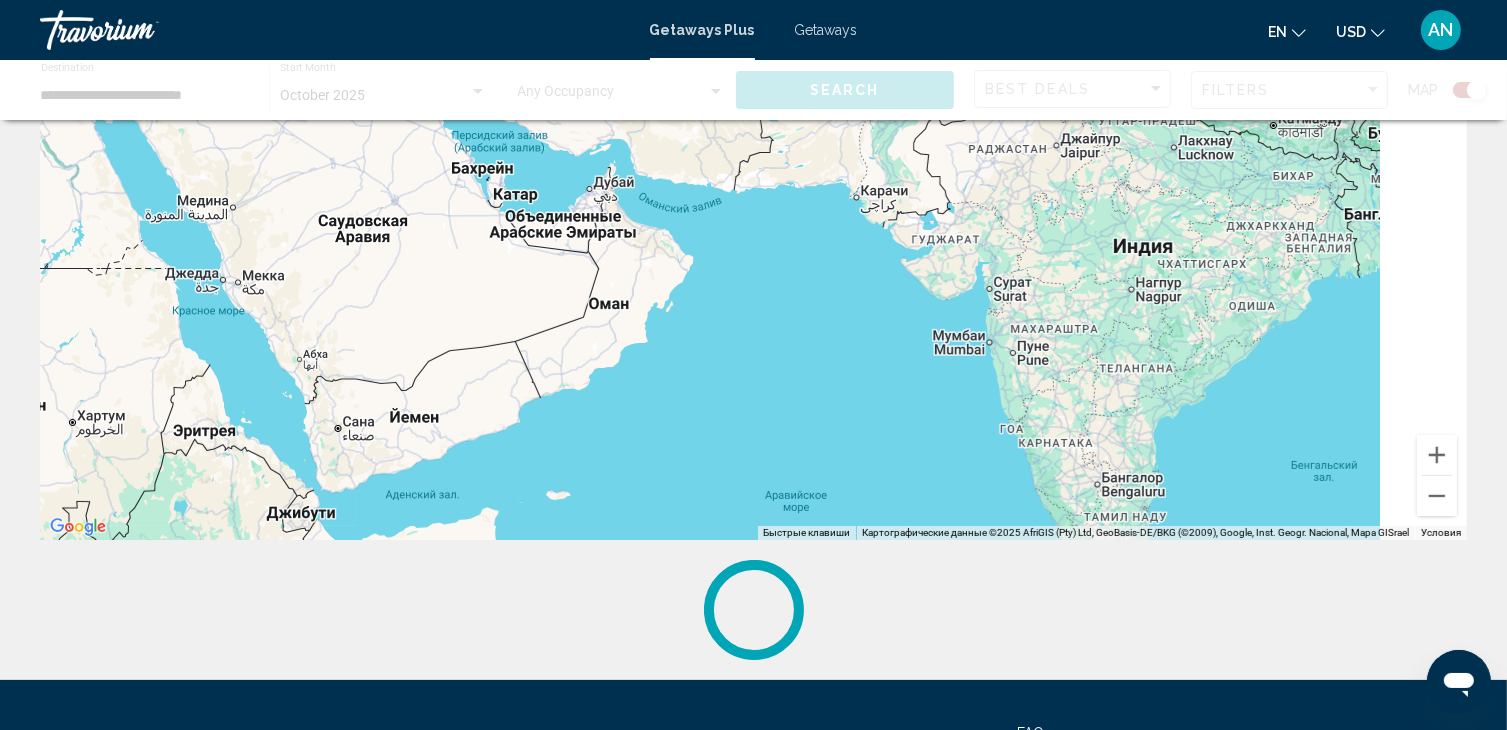 drag, startPoint x: 1360, startPoint y: 381, endPoint x: 462, endPoint y: 624, distance: 930.29724 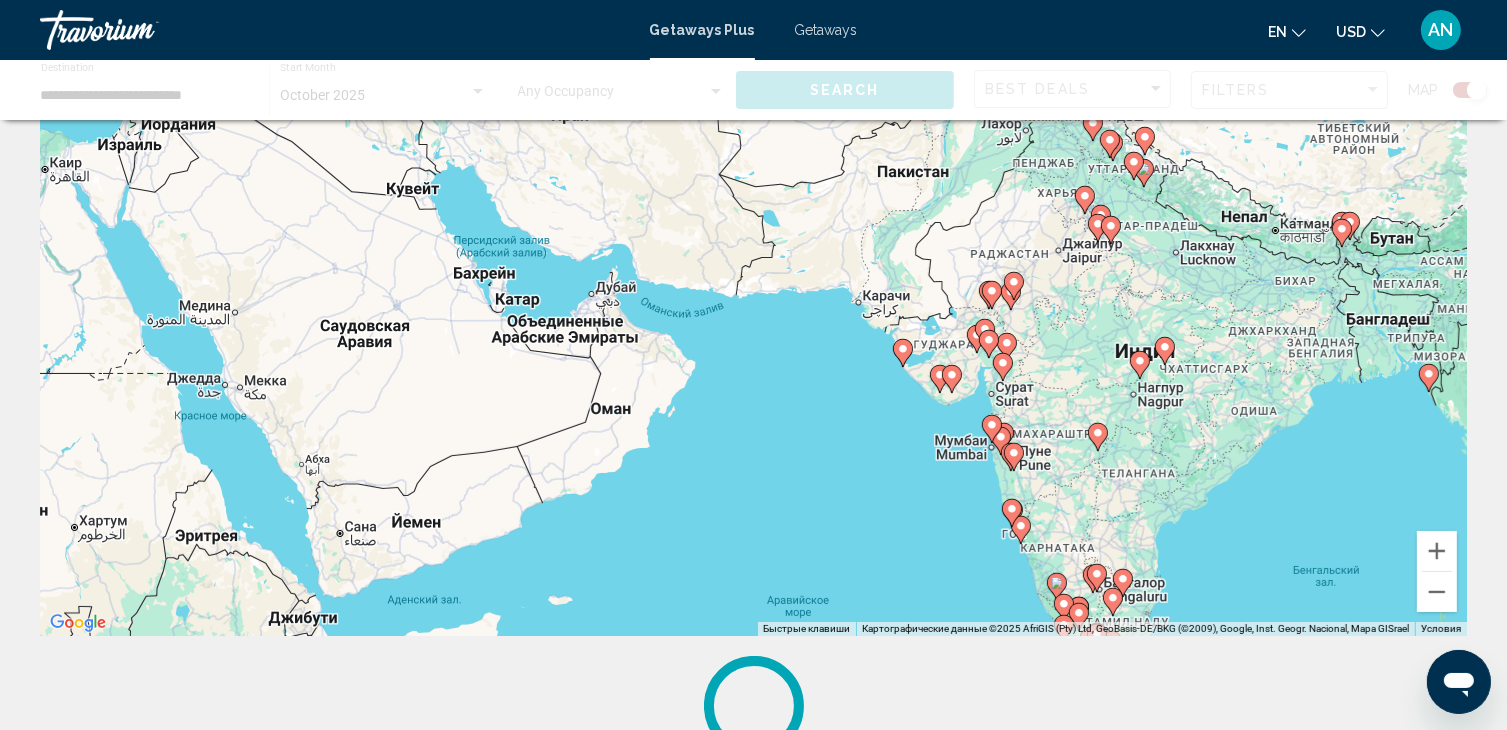 scroll, scrollTop: 0, scrollLeft: 0, axis: both 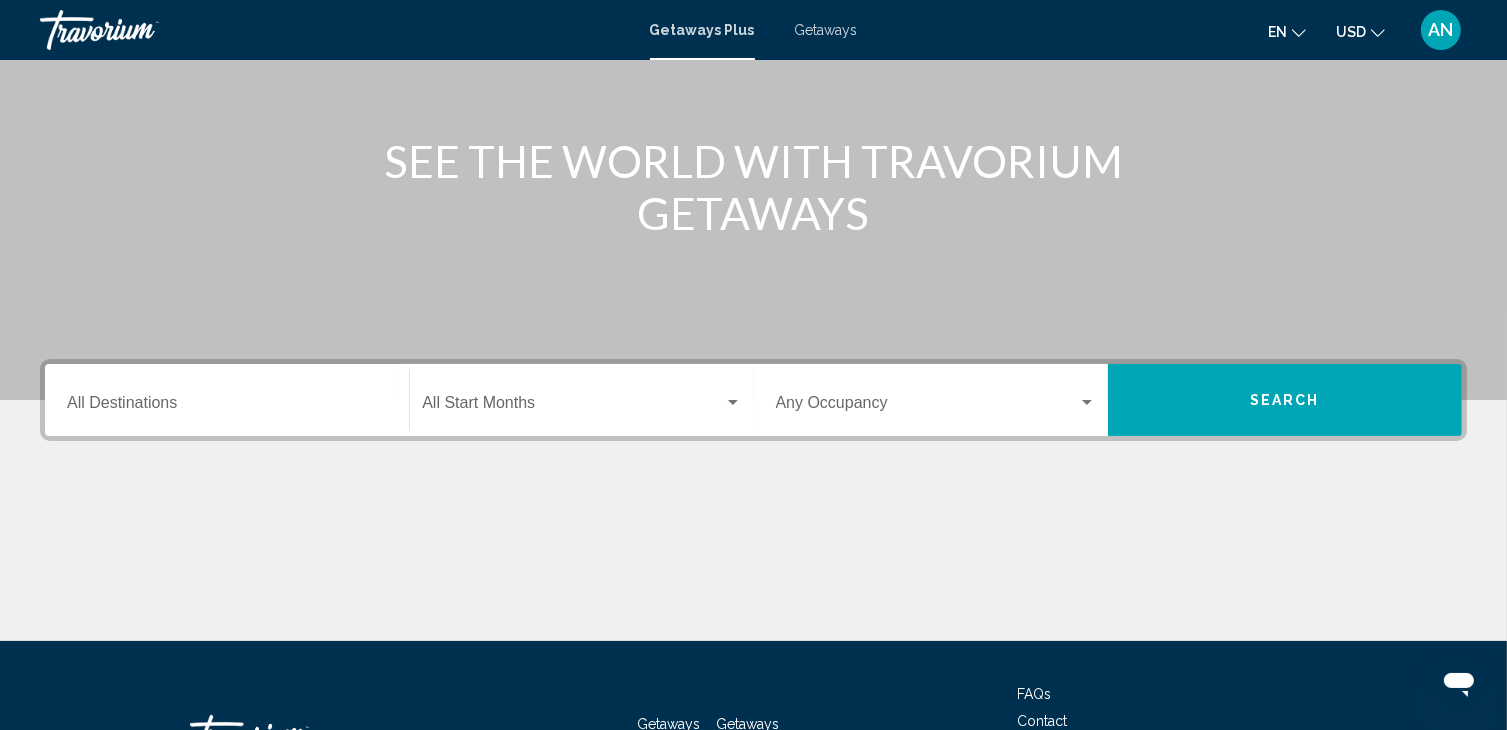 click at bounding box center [572, 407] 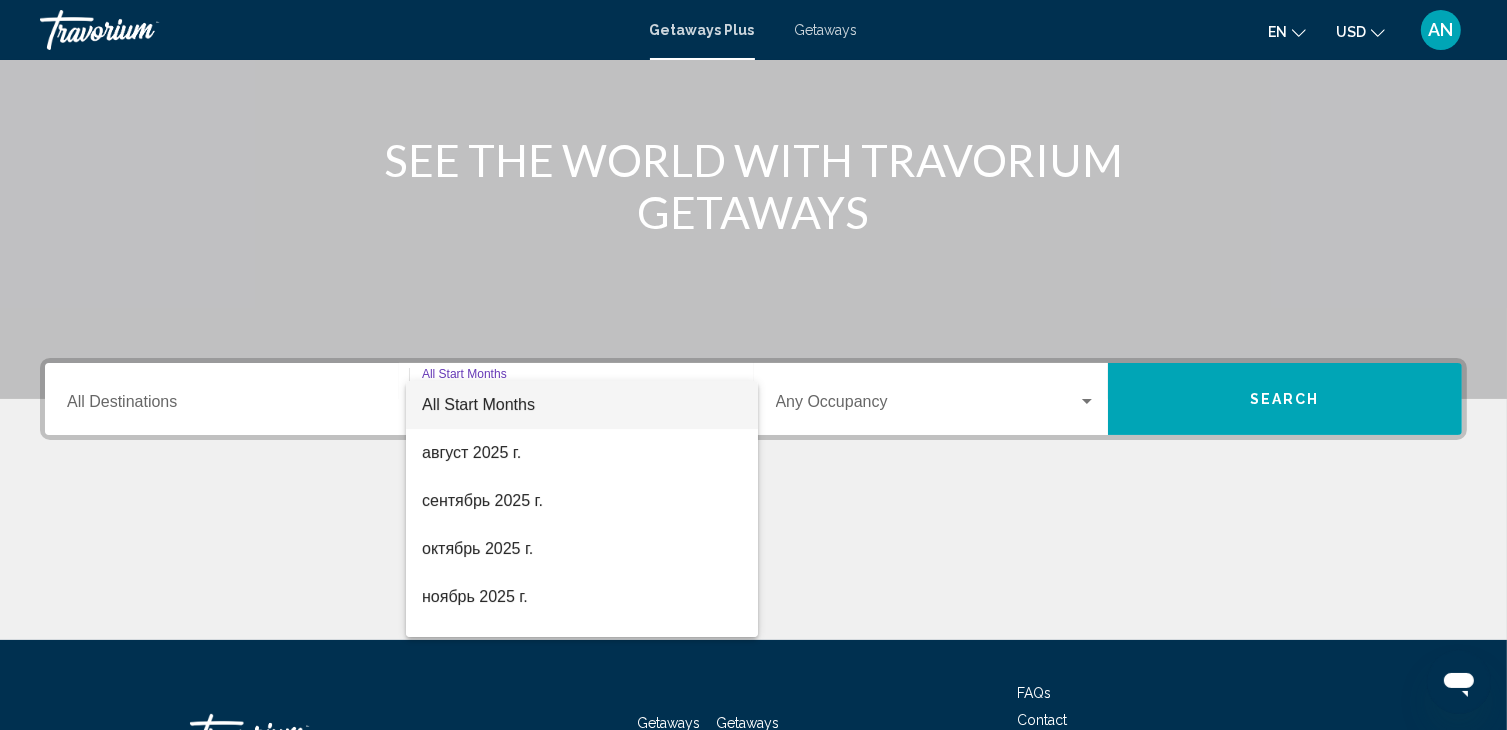 scroll, scrollTop: 356, scrollLeft: 0, axis: vertical 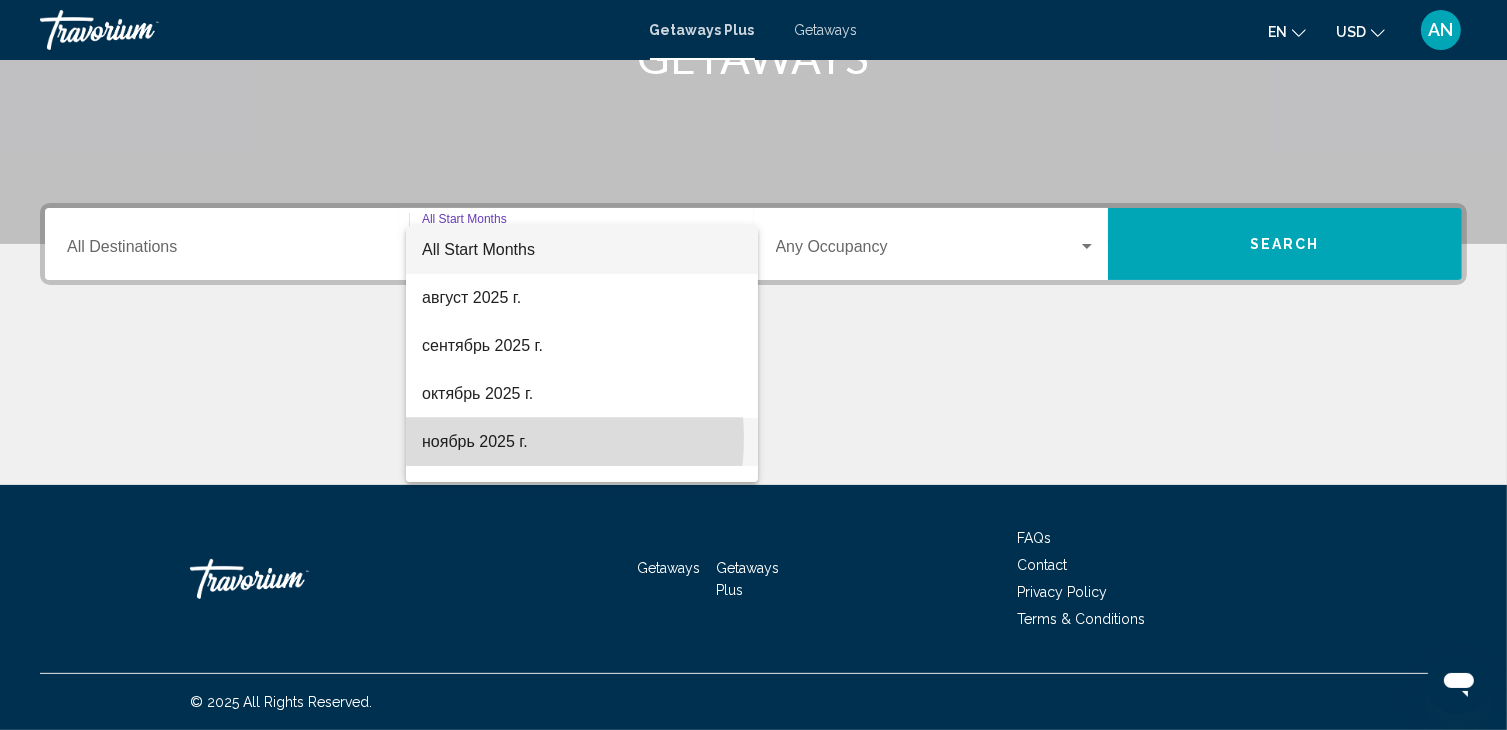 click on "ноябрь 2025 г." at bounding box center [582, 442] 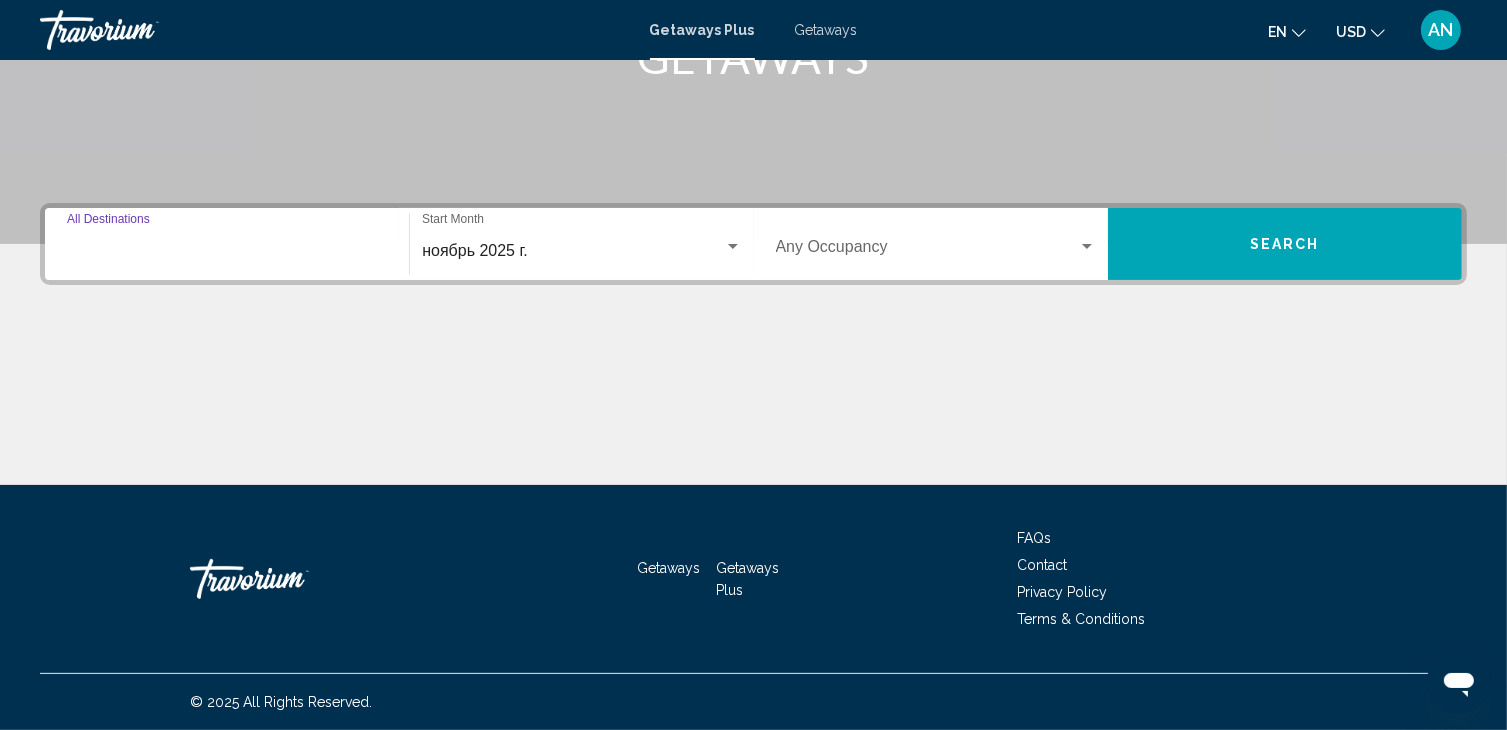 click on "Destination All Destinations" at bounding box center (227, 251) 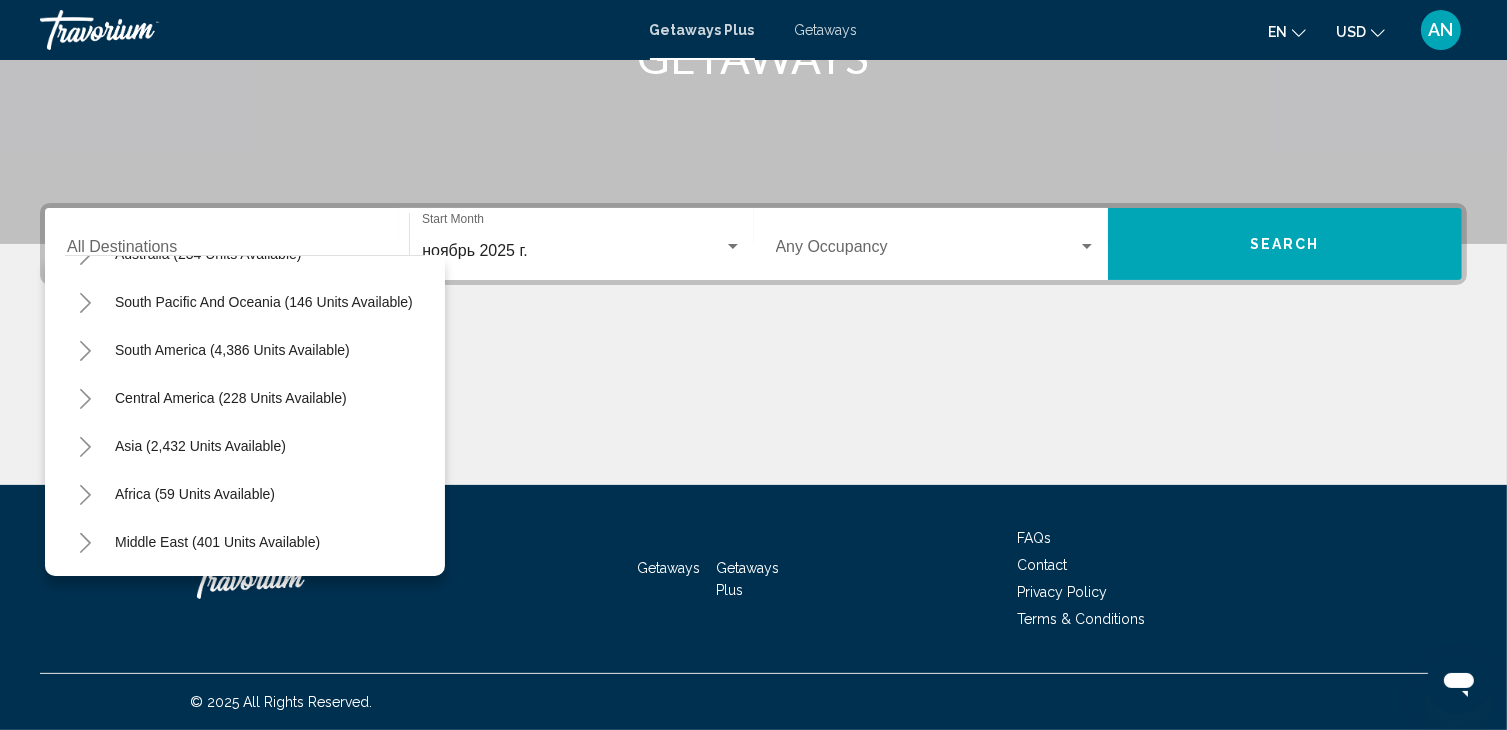 scroll, scrollTop: 339, scrollLeft: 0, axis: vertical 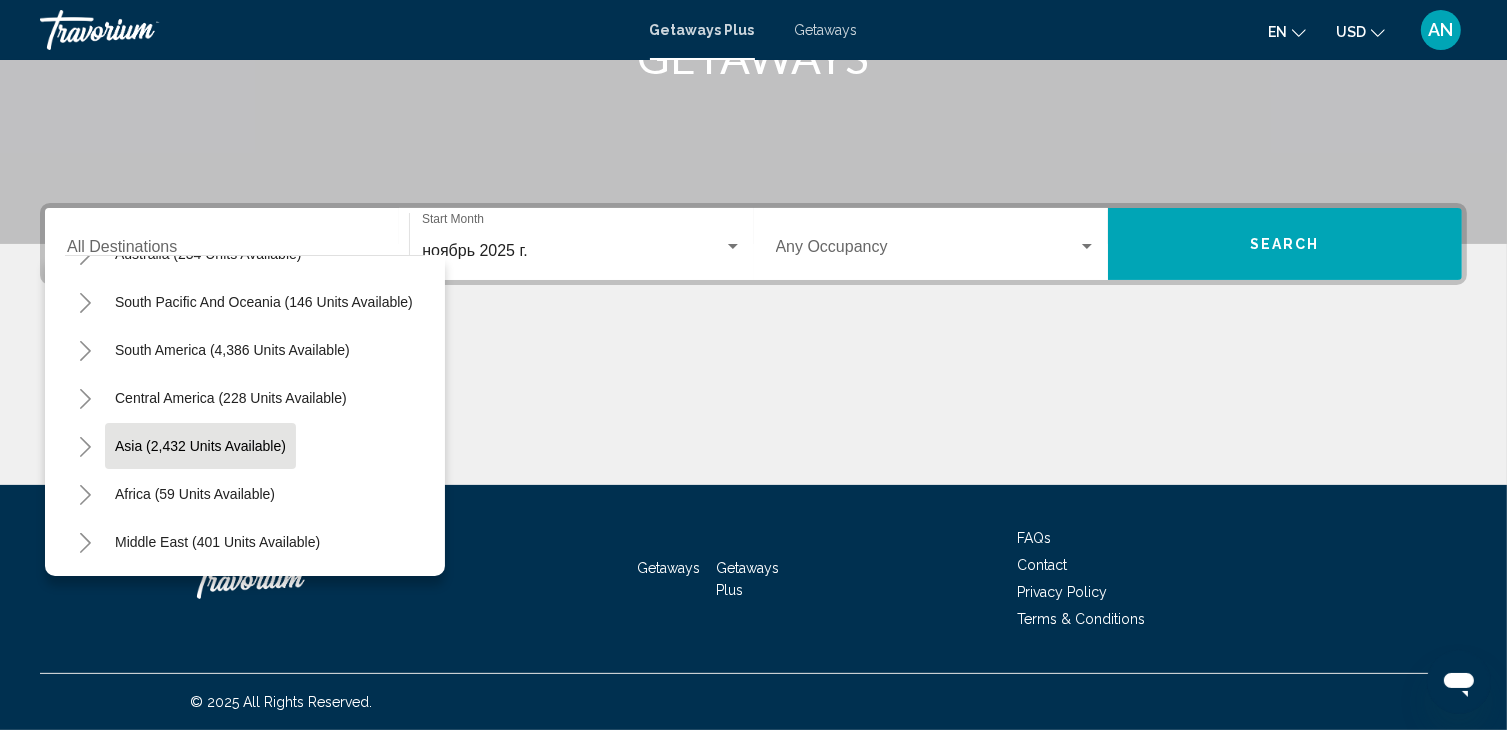 click on "Asia (2,432 units available)" at bounding box center [195, 494] 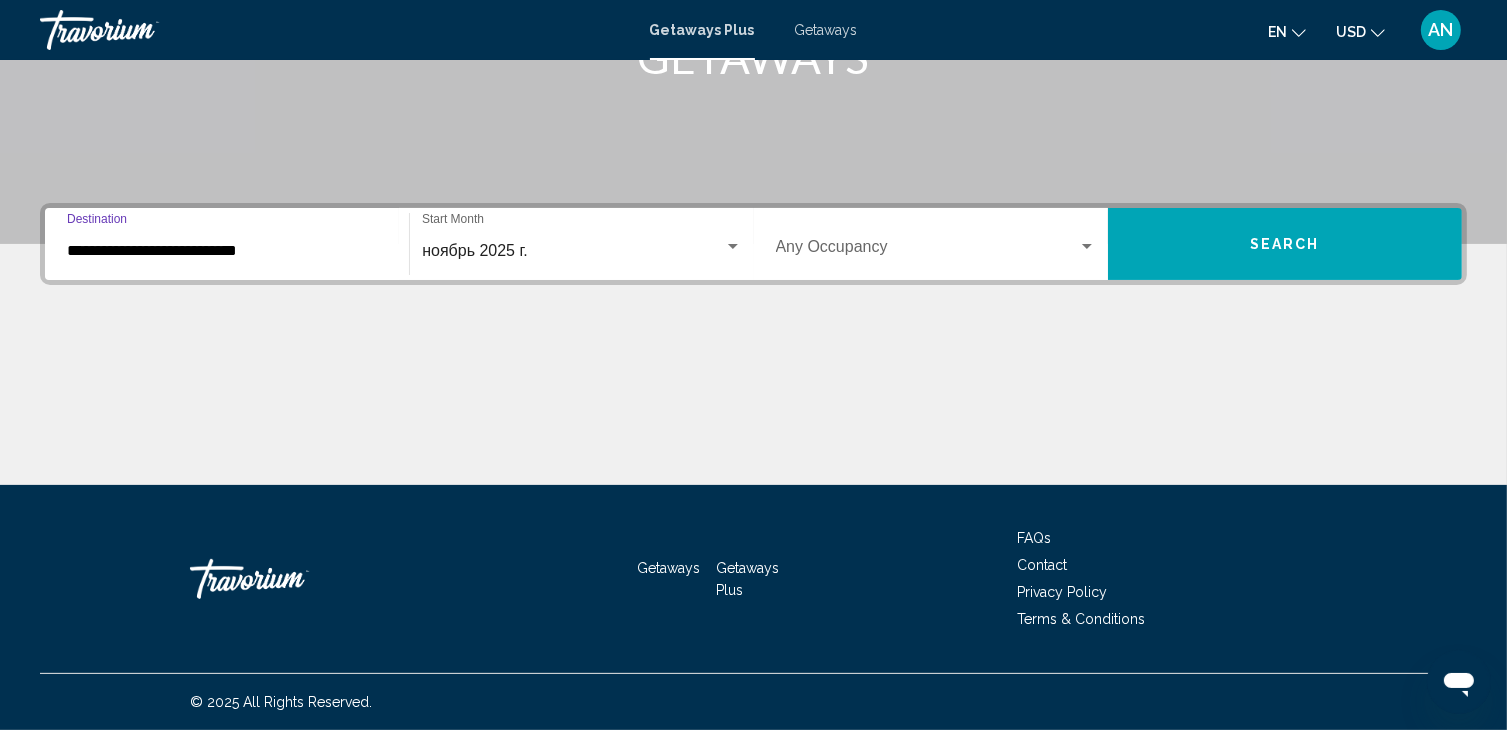 click at bounding box center (927, 251) 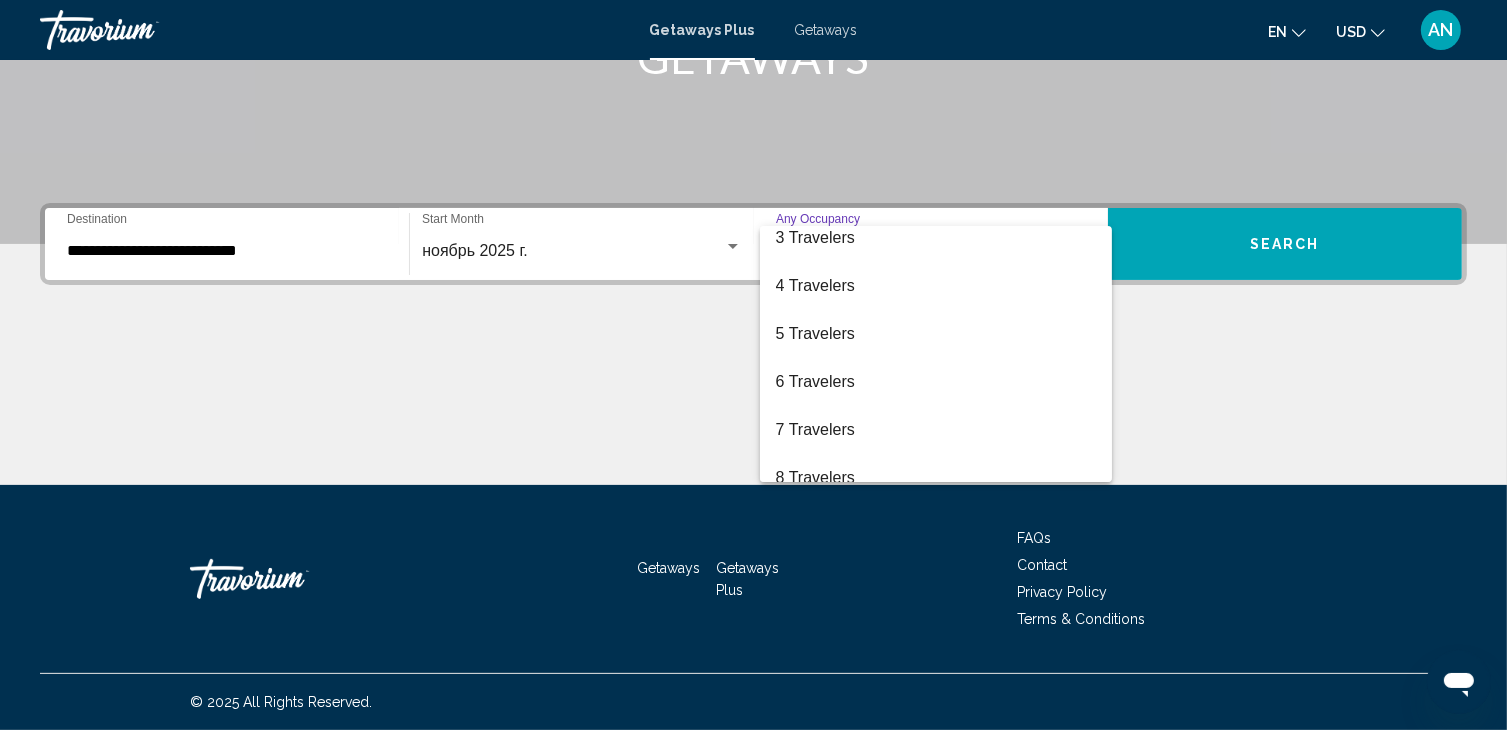 scroll, scrollTop: 72, scrollLeft: 0, axis: vertical 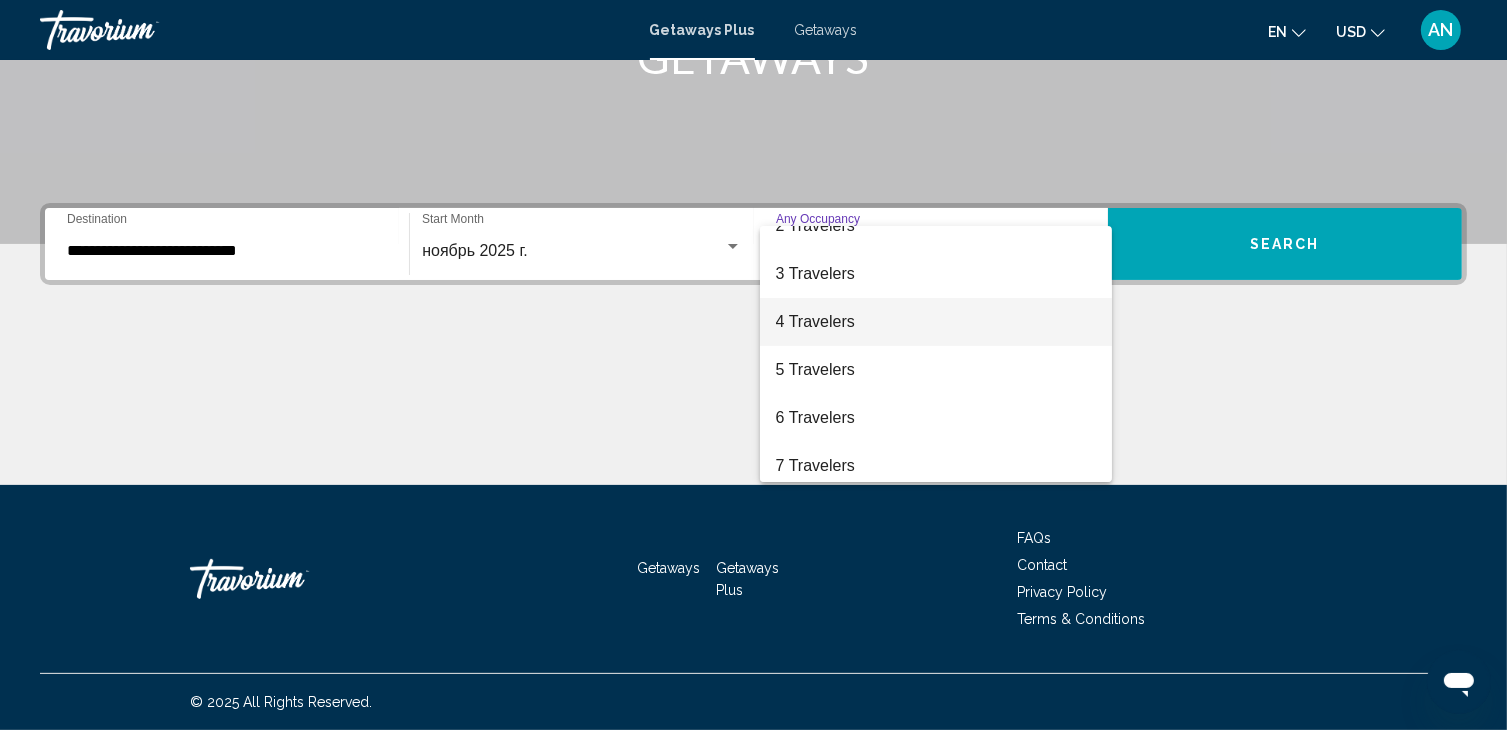 drag, startPoint x: 898, startPoint y: 338, endPoint x: 936, endPoint y: 332, distance: 38.470768 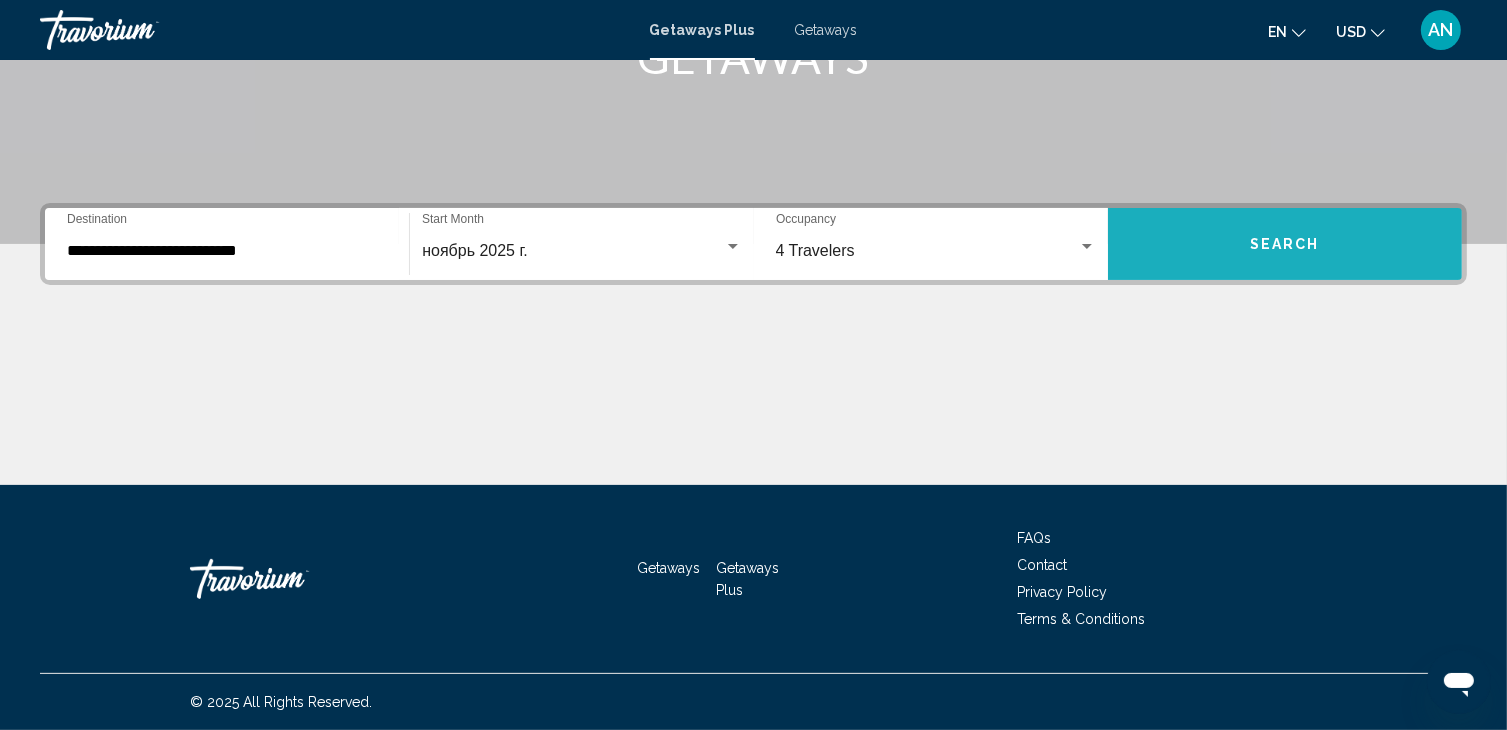 click on "Search" at bounding box center [1285, 245] 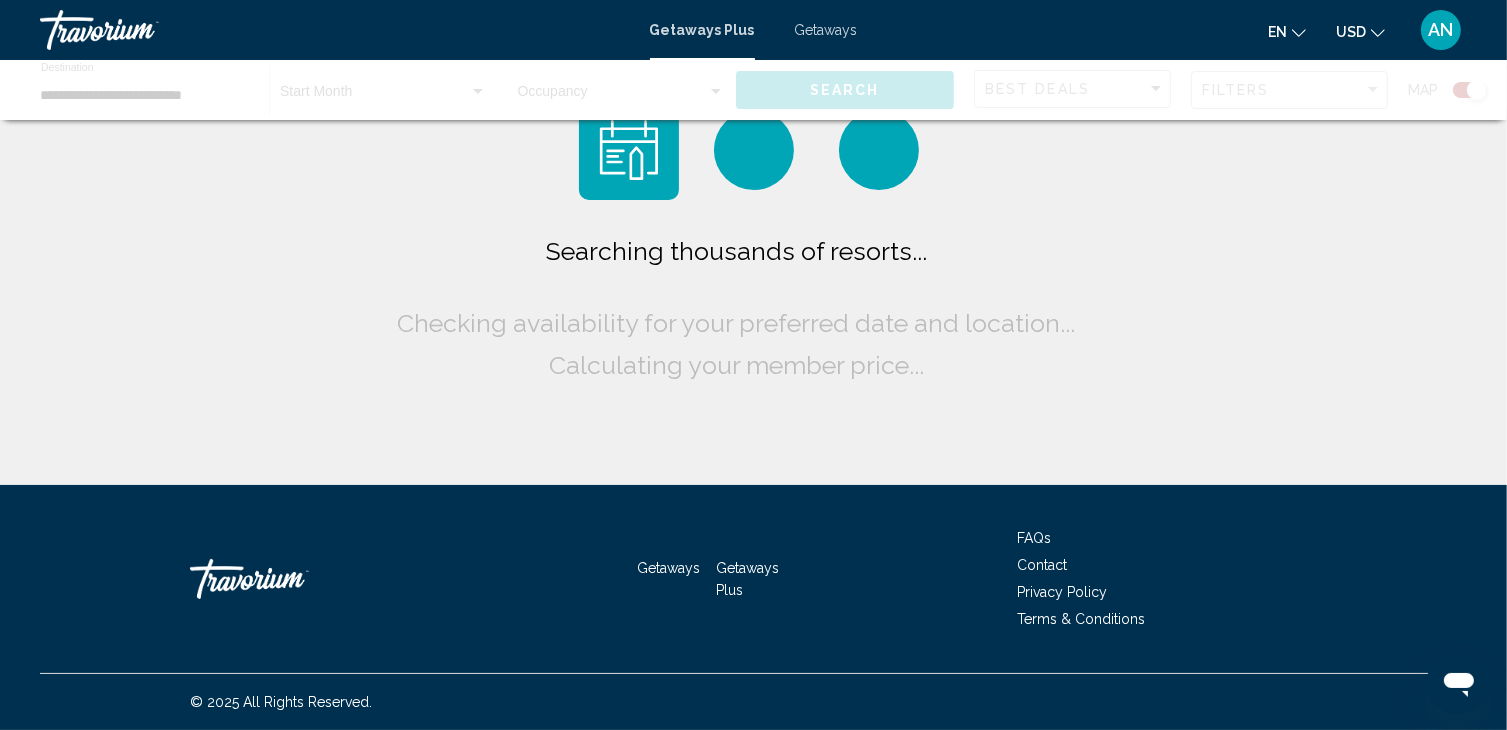 scroll, scrollTop: 0, scrollLeft: 0, axis: both 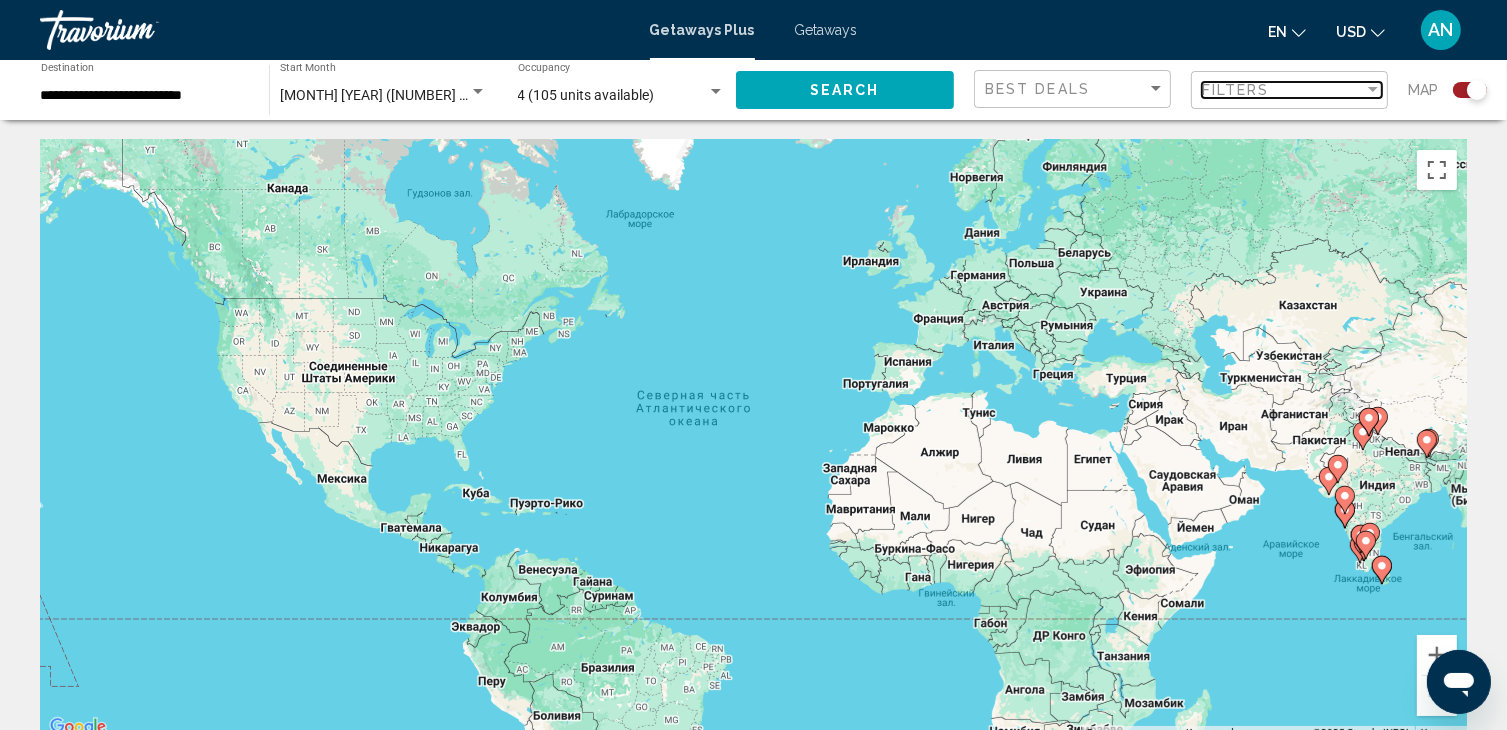 click on "Filters" at bounding box center (1236, 90) 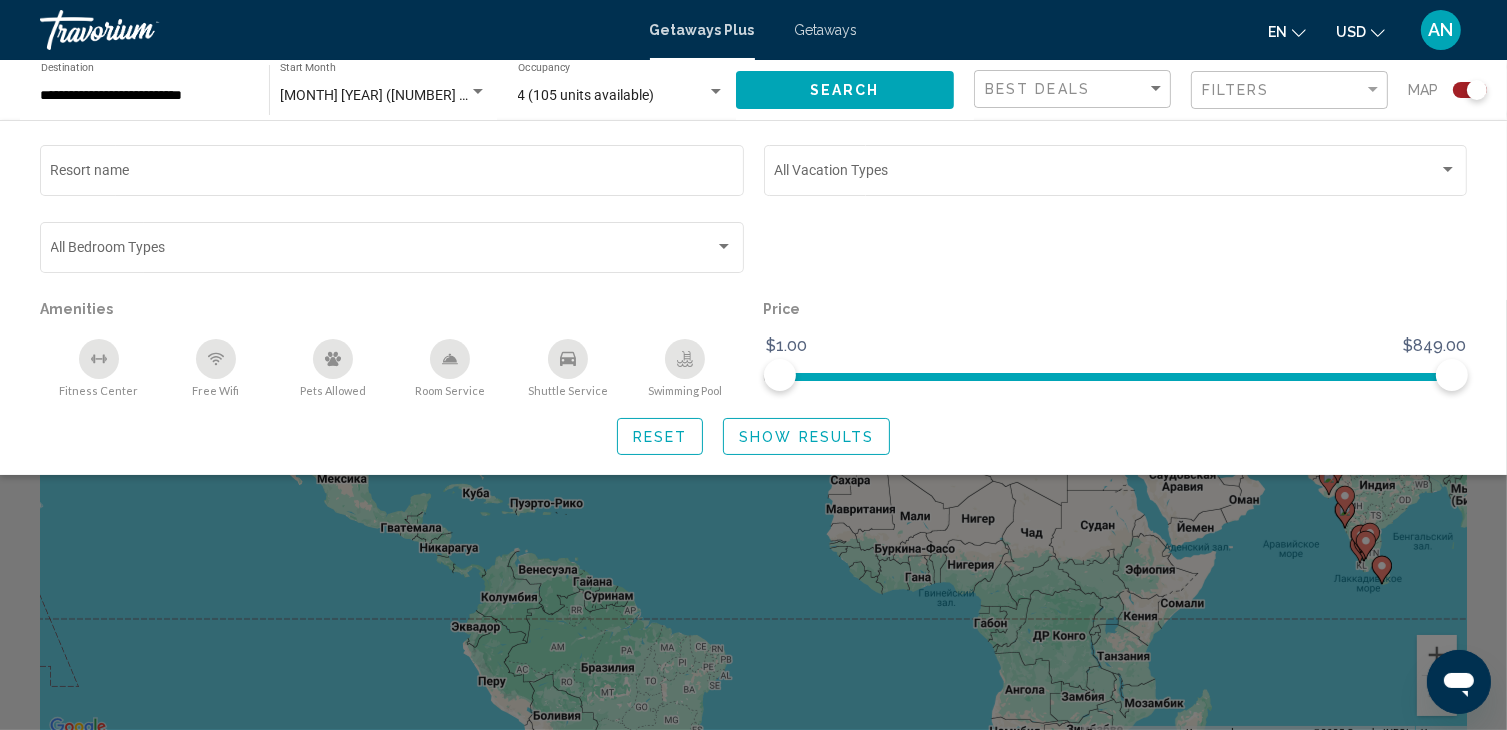 click 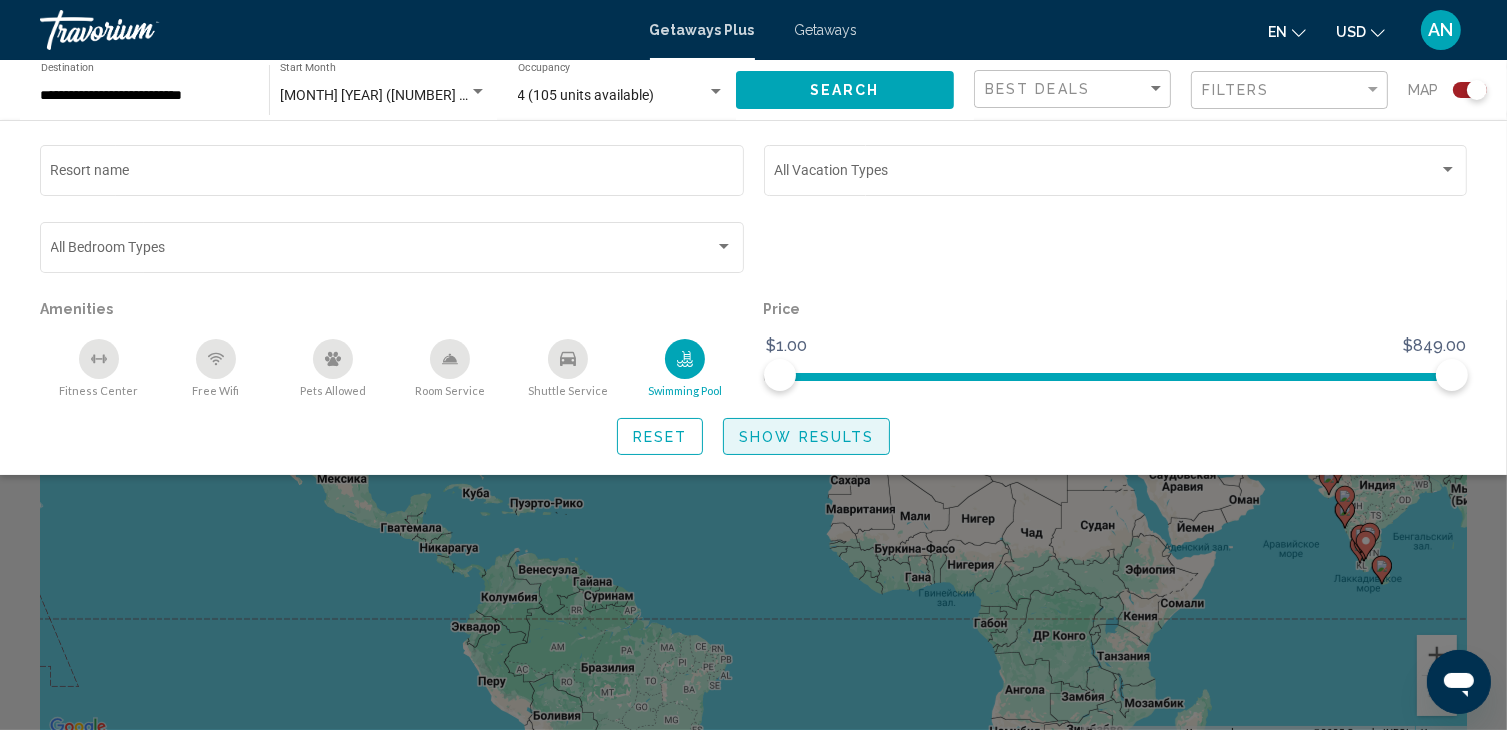 click on "Show Results" 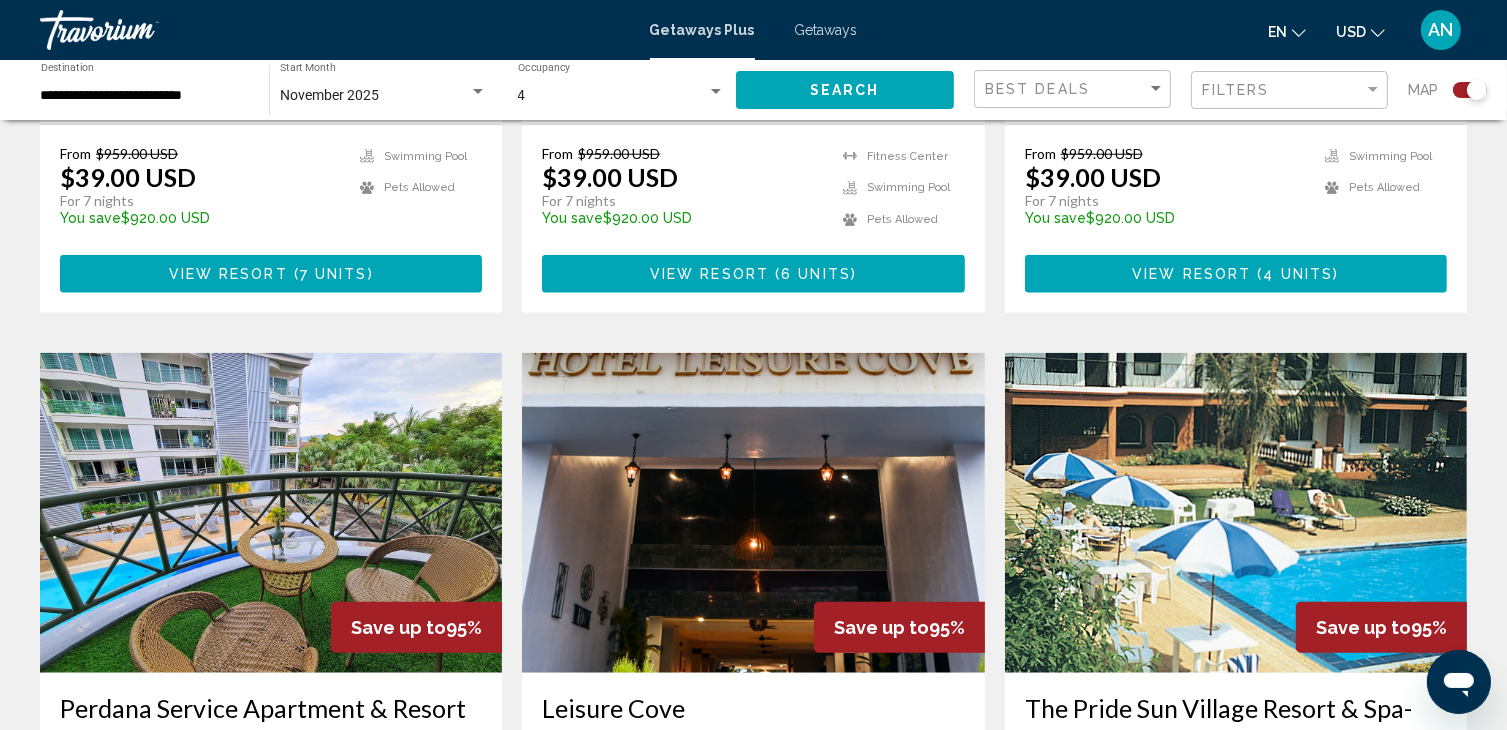 scroll, scrollTop: 1900, scrollLeft: 0, axis: vertical 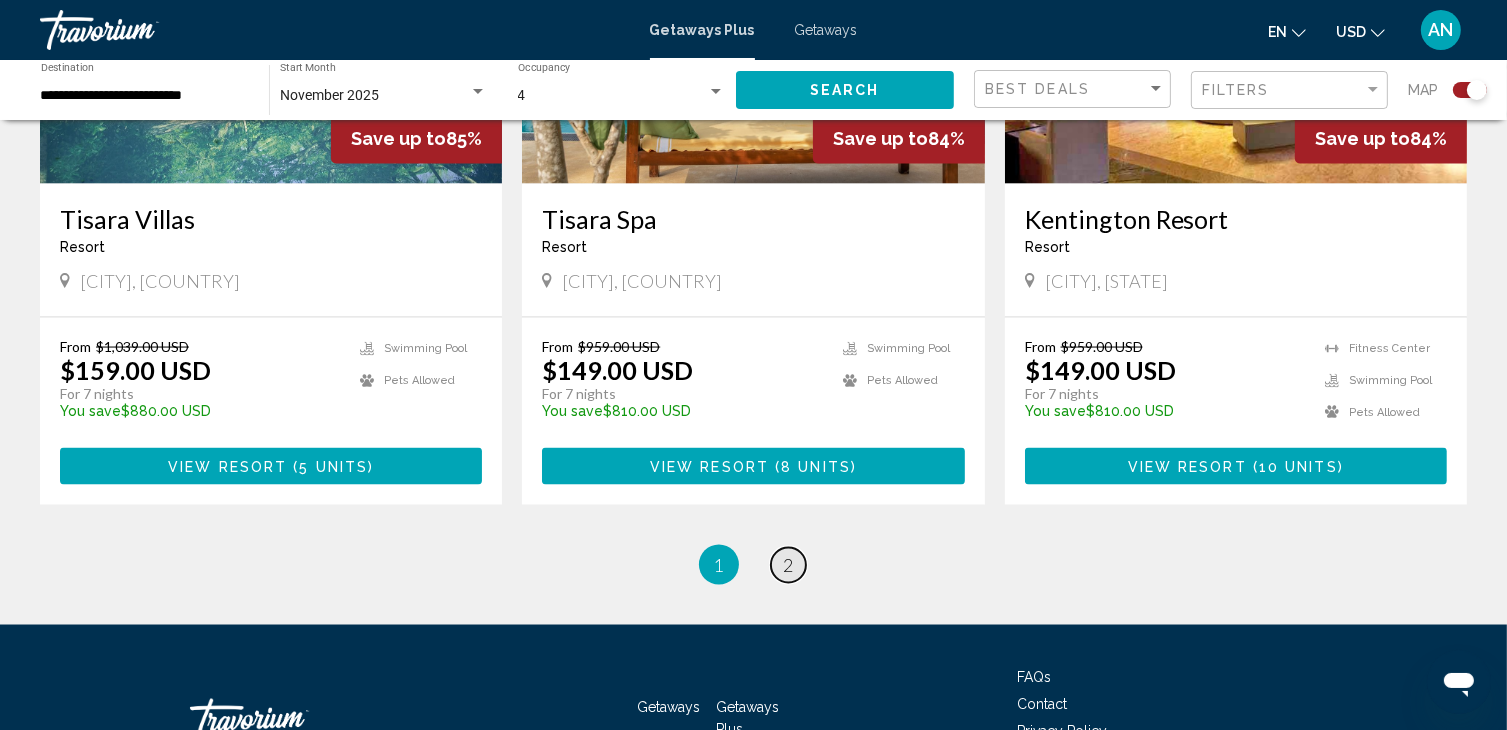 click on "2" at bounding box center [789, 565] 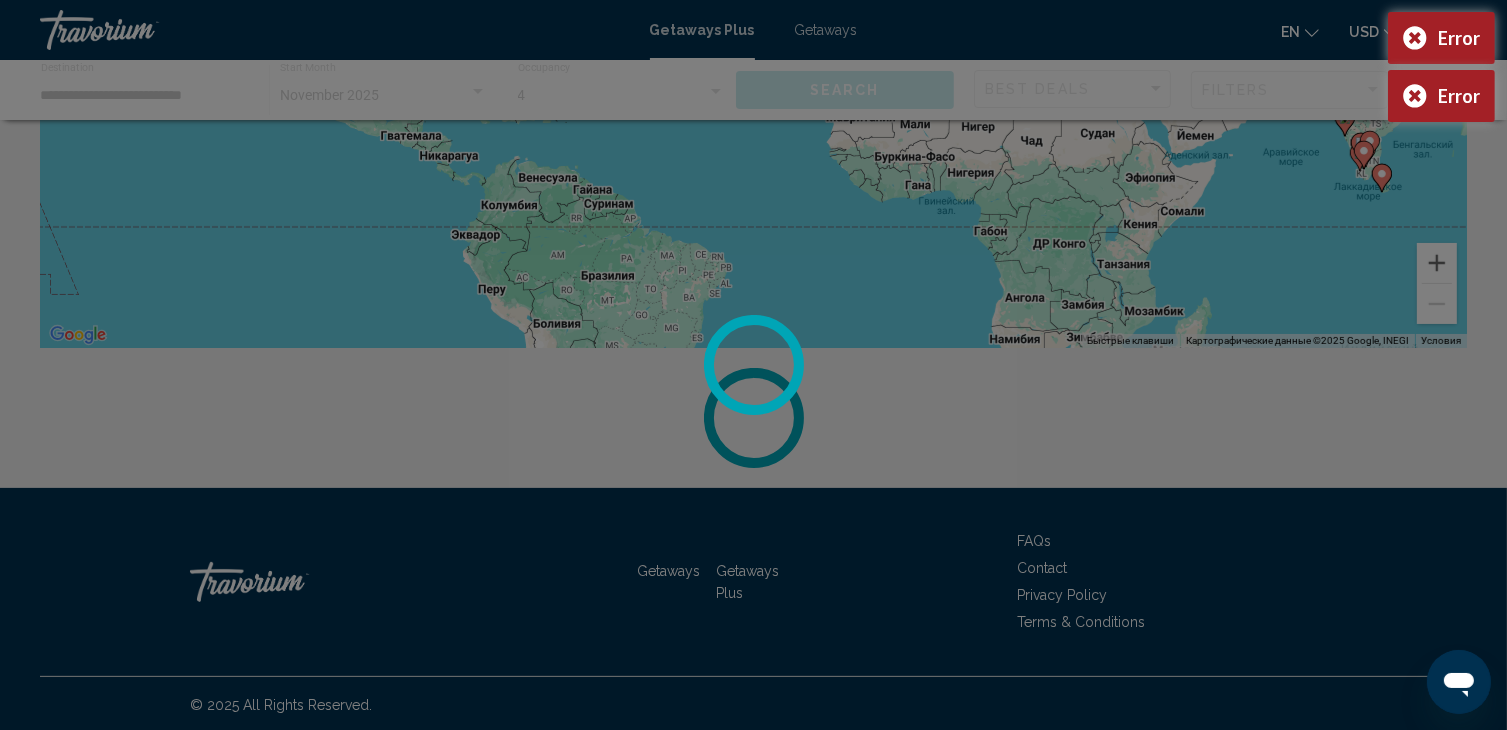 scroll, scrollTop: 395, scrollLeft: 0, axis: vertical 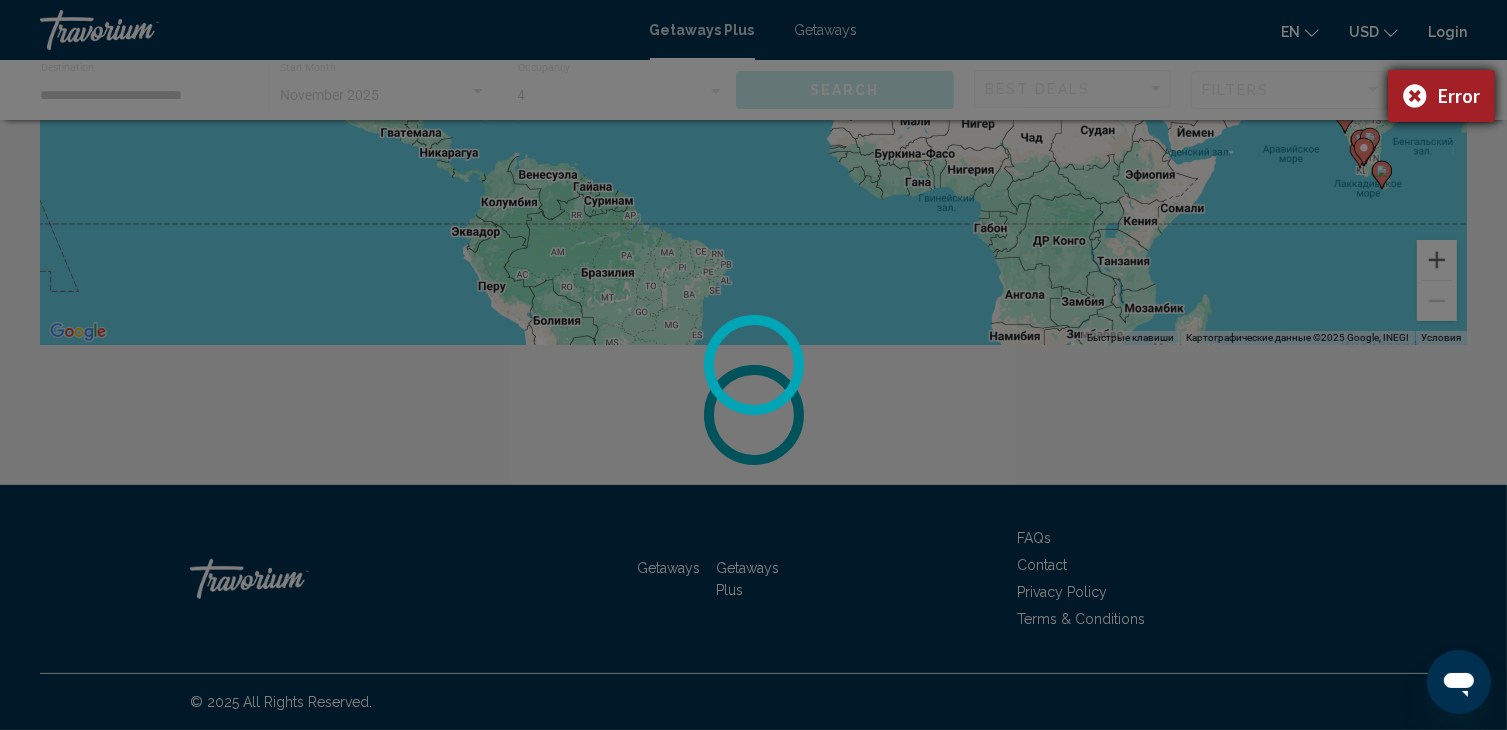 click on "Error" at bounding box center (1441, 96) 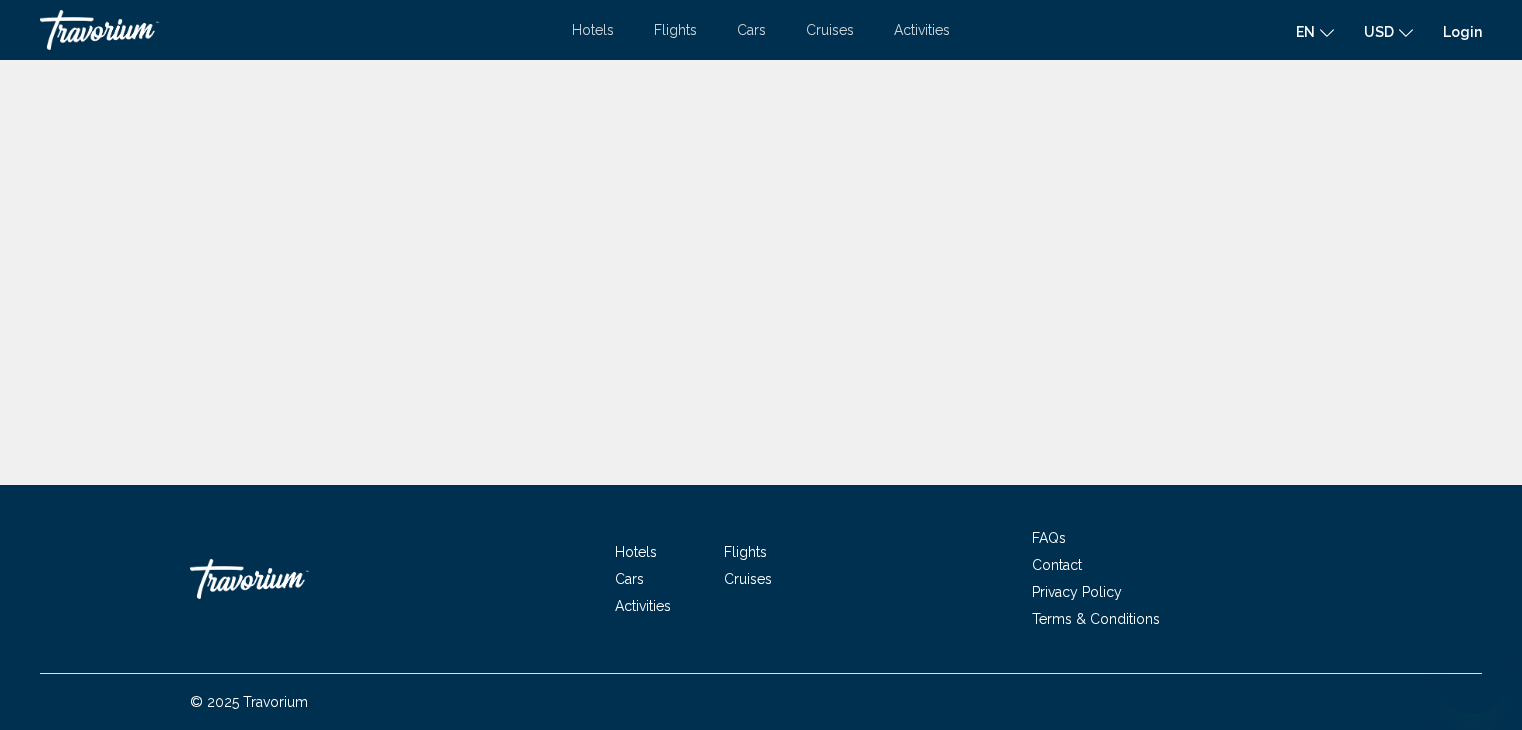 scroll, scrollTop: 0, scrollLeft: 0, axis: both 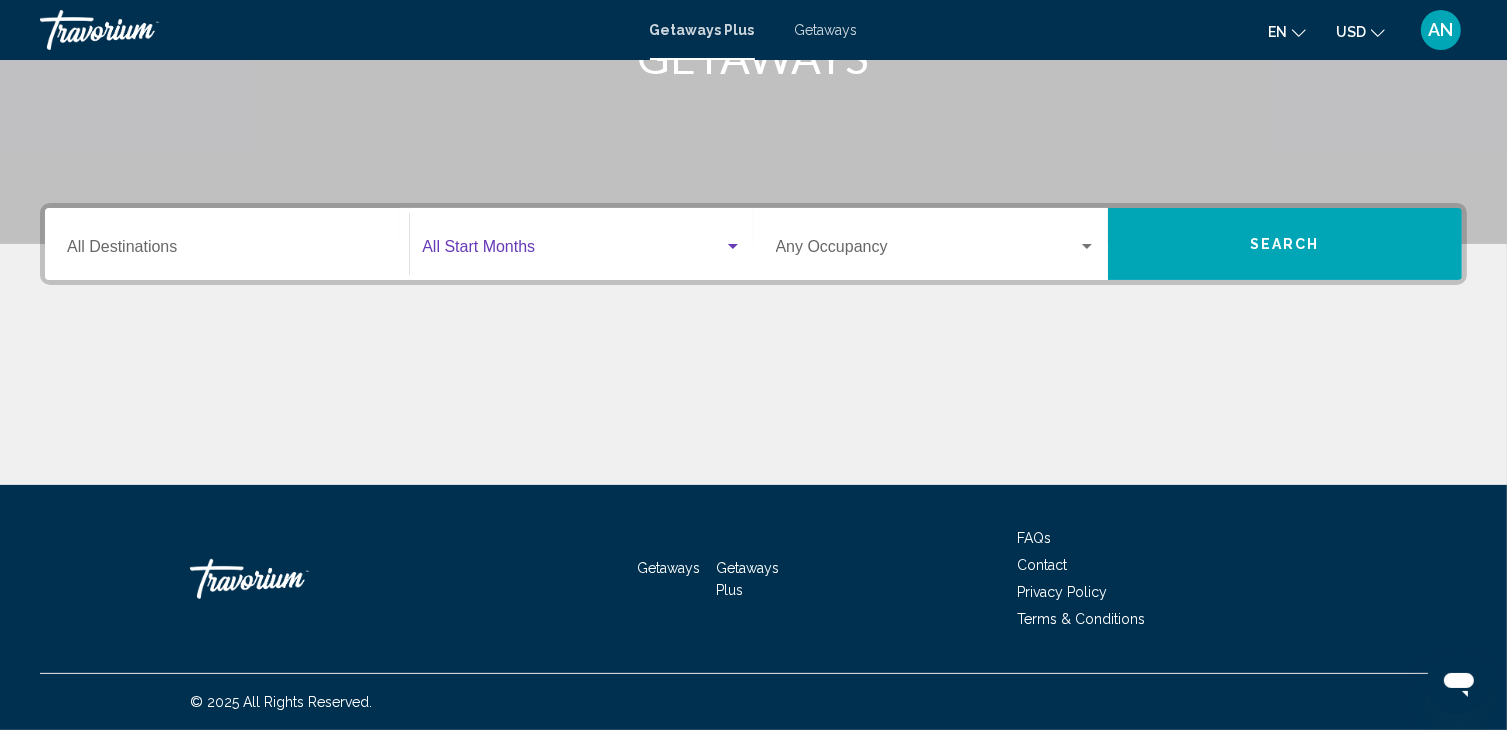 click at bounding box center [572, 251] 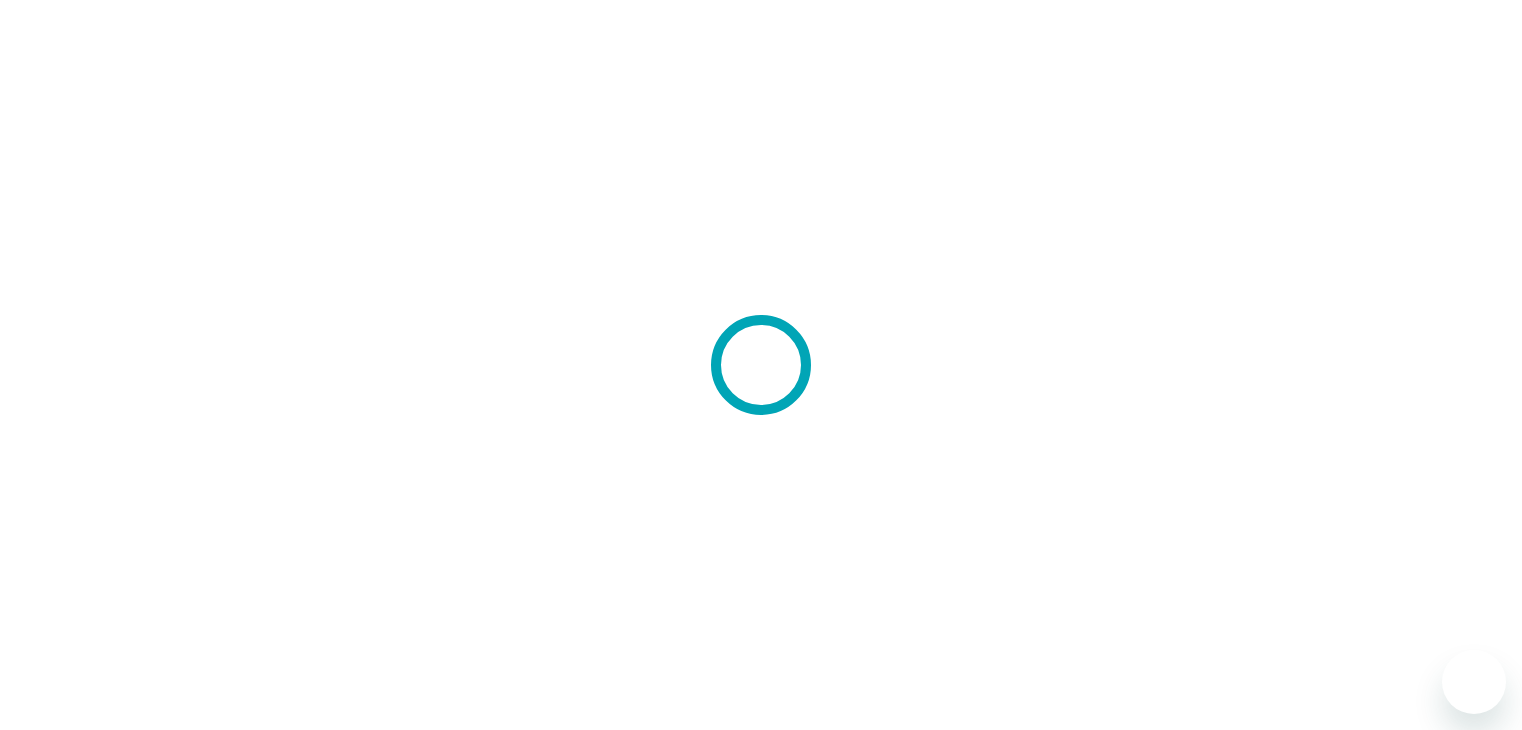 scroll, scrollTop: 0, scrollLeft: 0, axis: both 